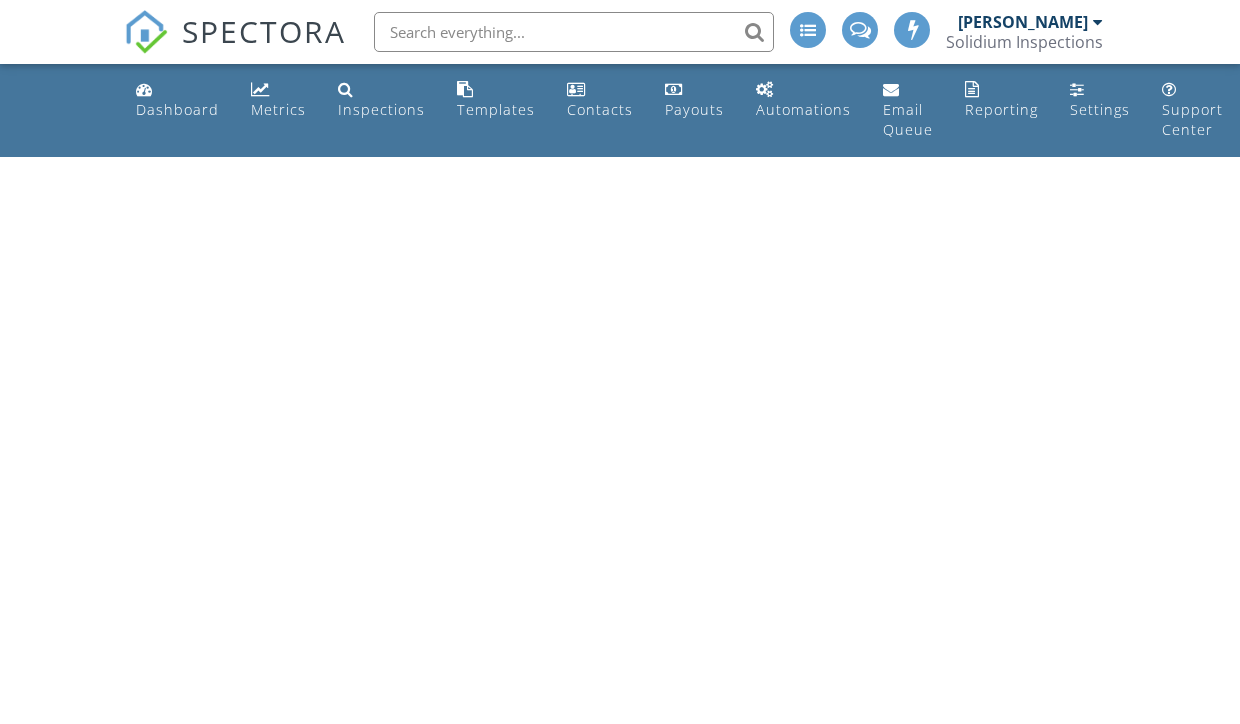 scroll, scrollTop: 0, scrollLeft: 0, axis: both 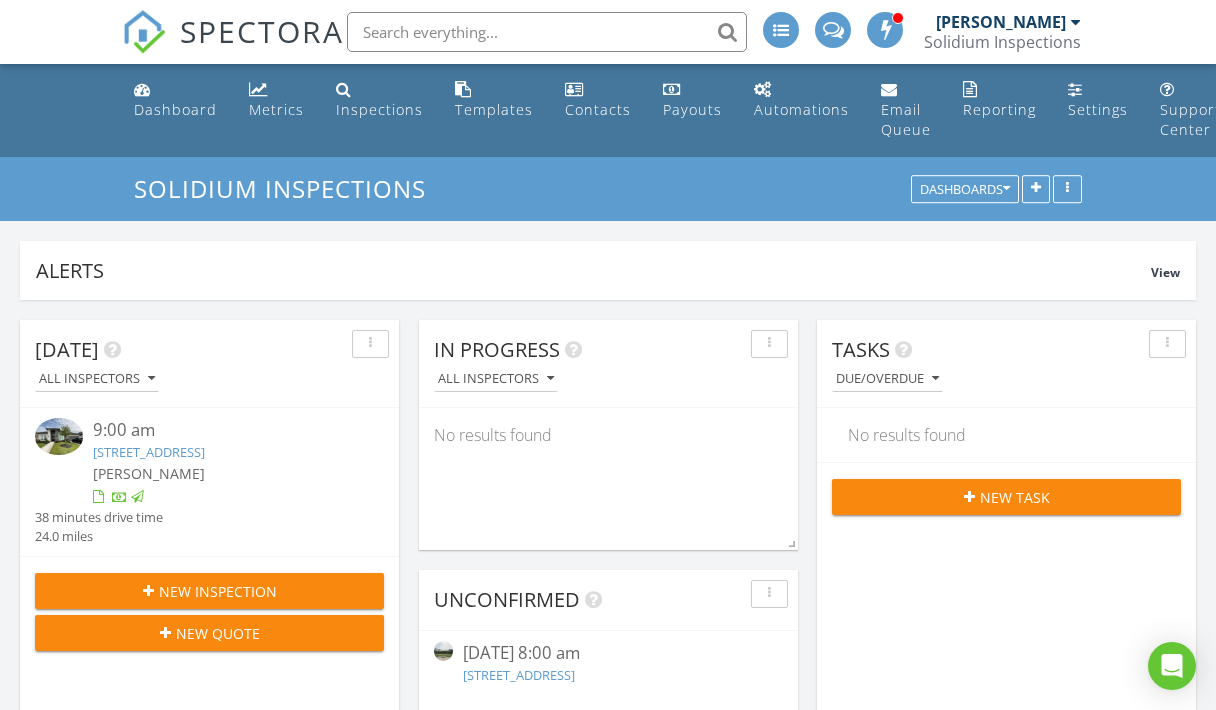 click at bounding box center [547, 32] 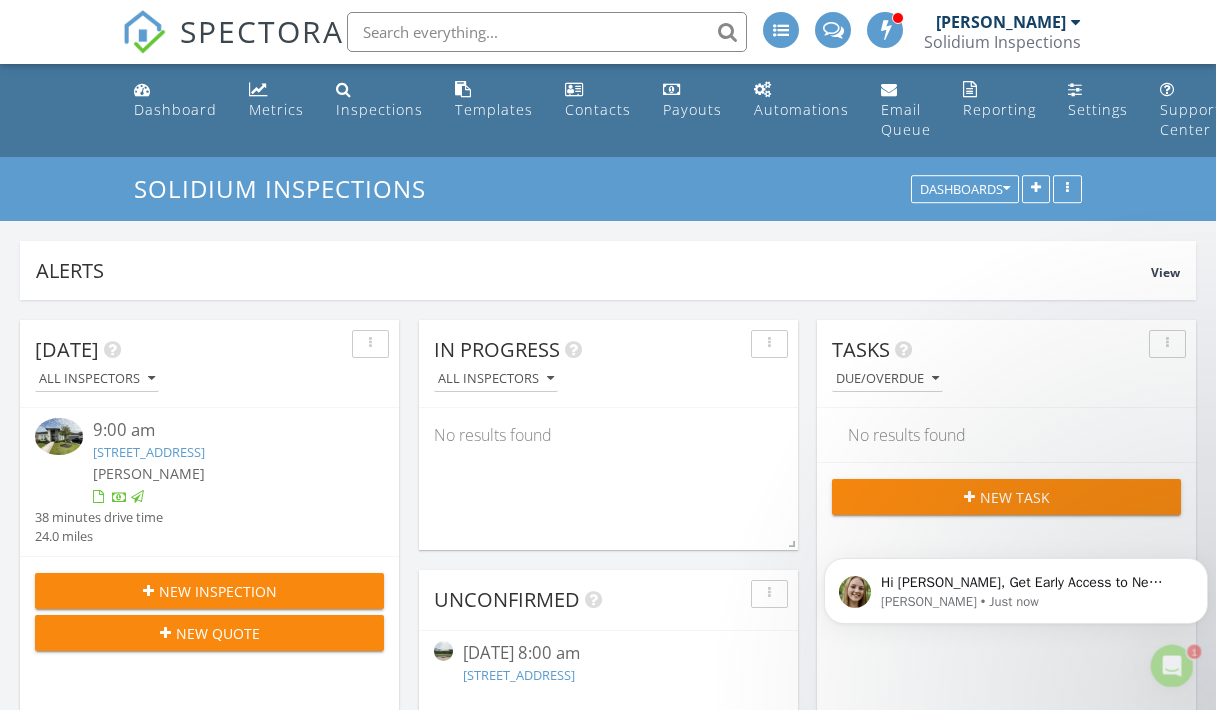 scroll, scrollTop: 0, scrollLeft: 0, axis: both 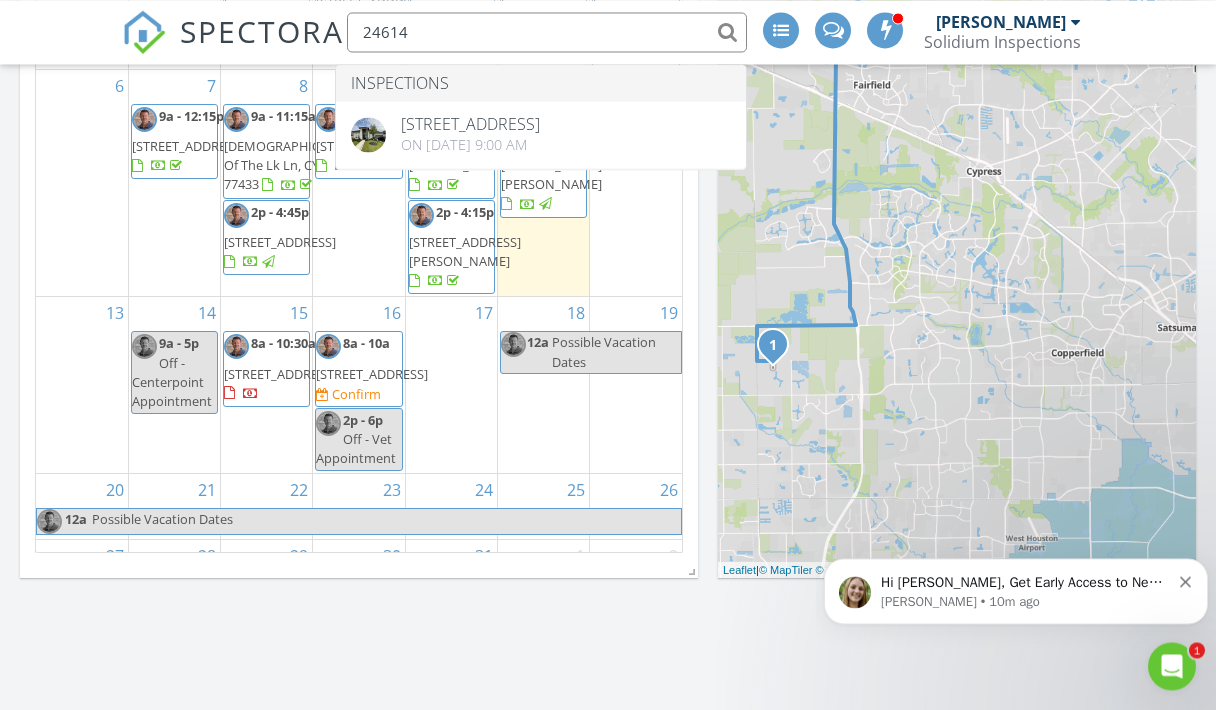 type on "24614" 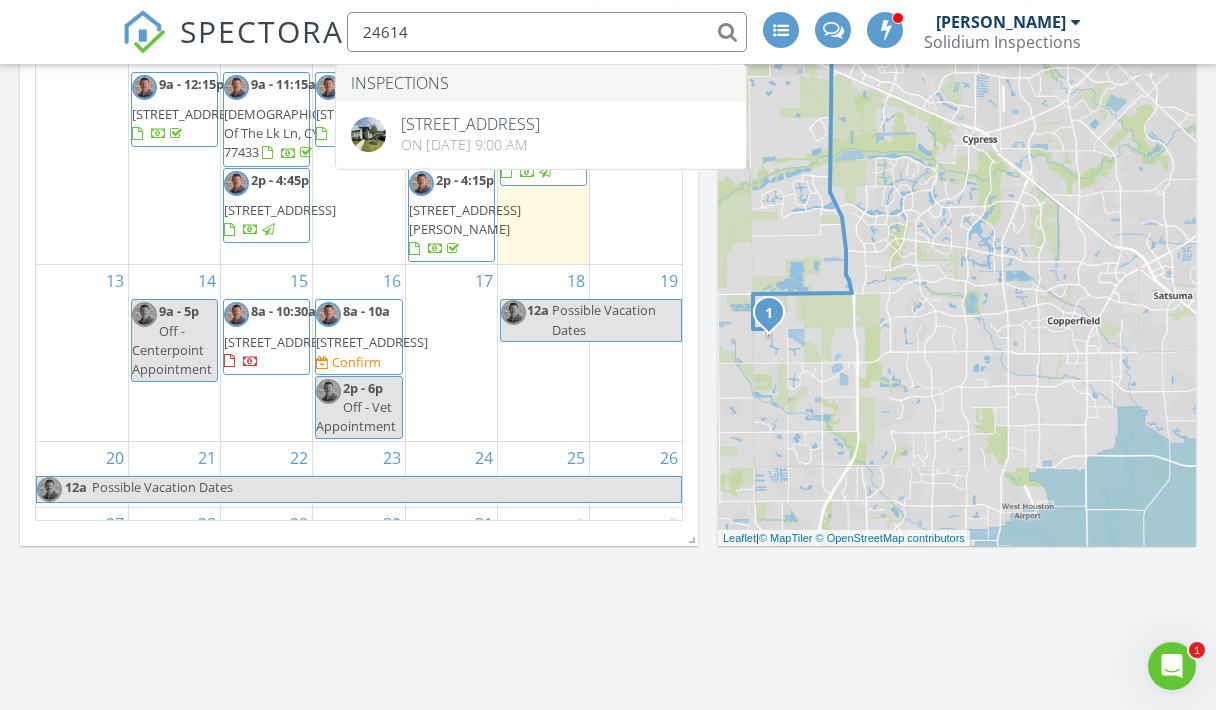 scroll, scrollTop: 968, scrollLeft: 0, axis: vertical 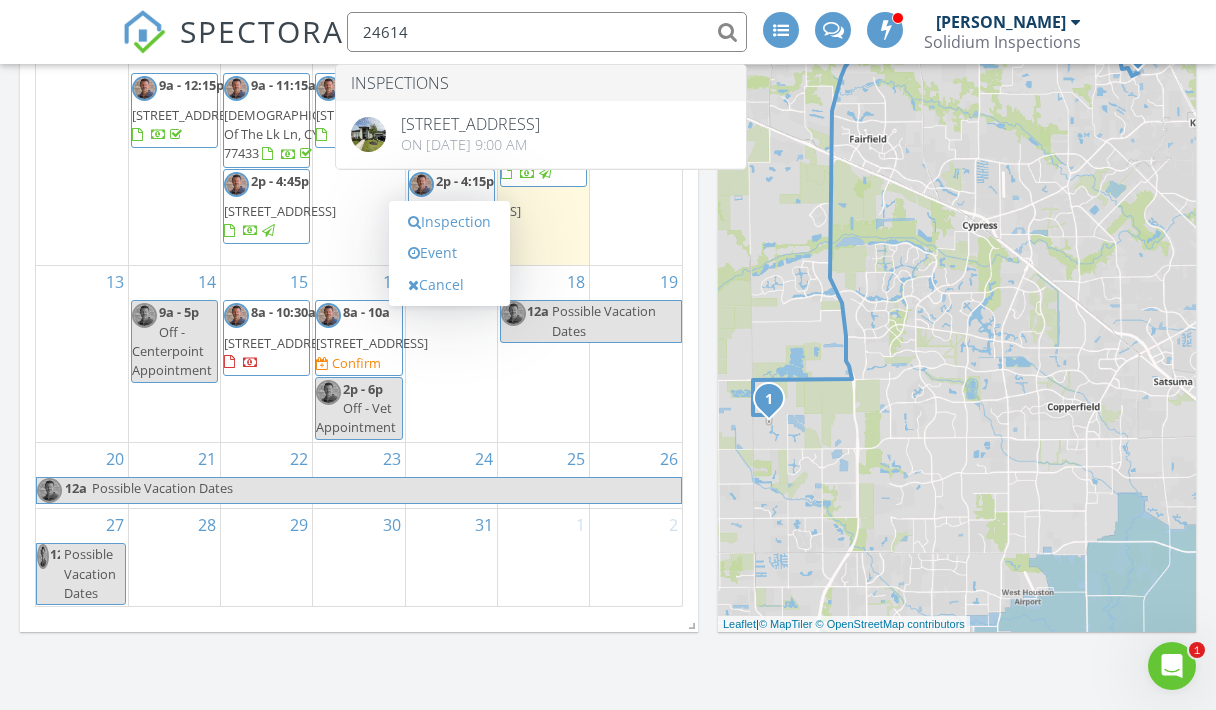 click on "Inspection" at bounding box center (449, 222) 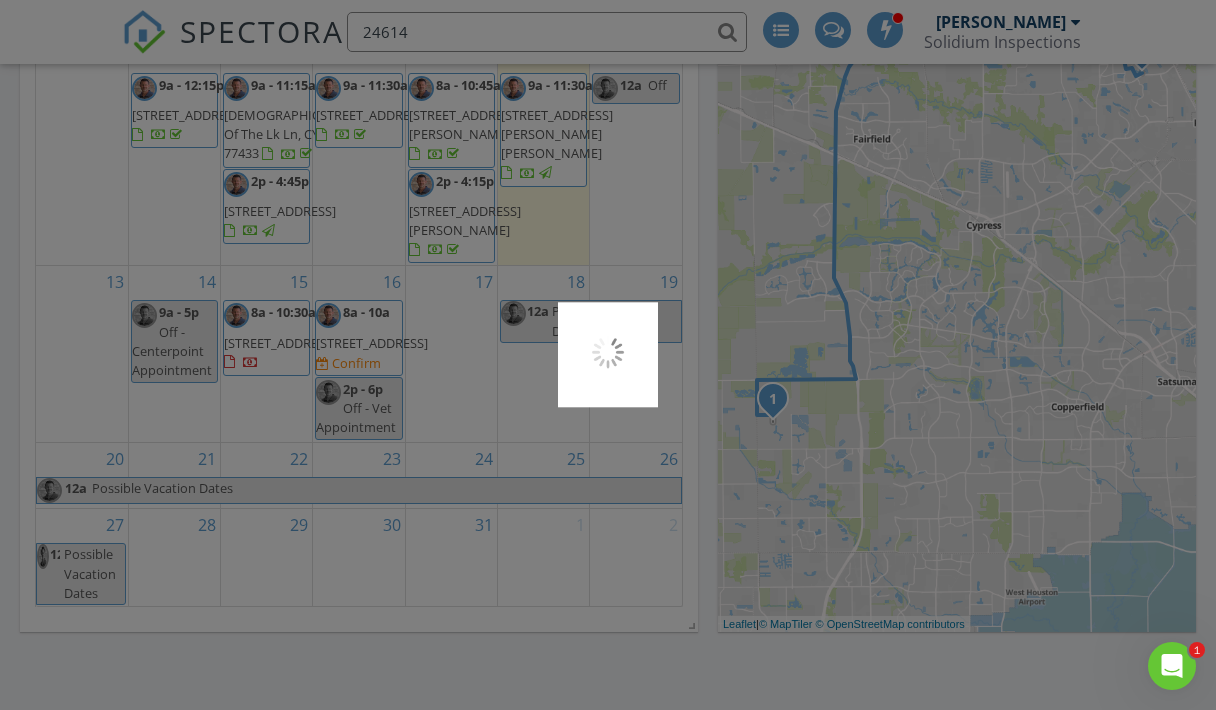 scroll, scrollTop: 1059, scrollLeft: 0, axis: vertical 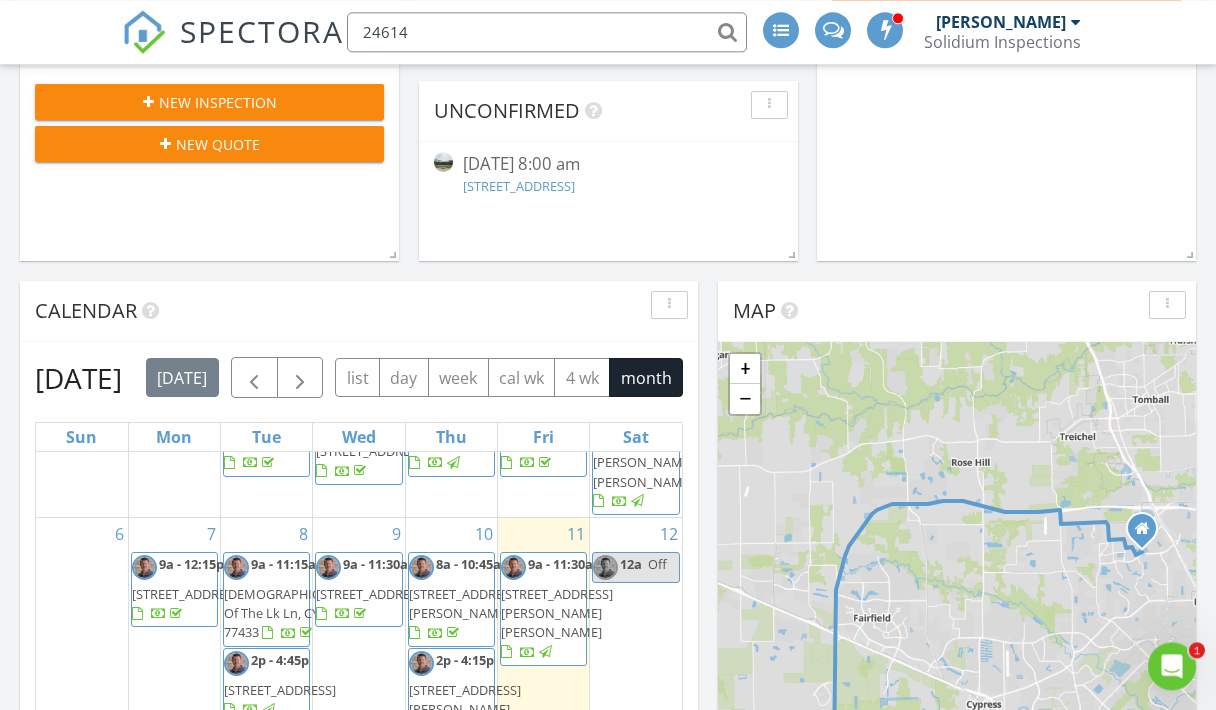 click at bounding box center [300, 377] 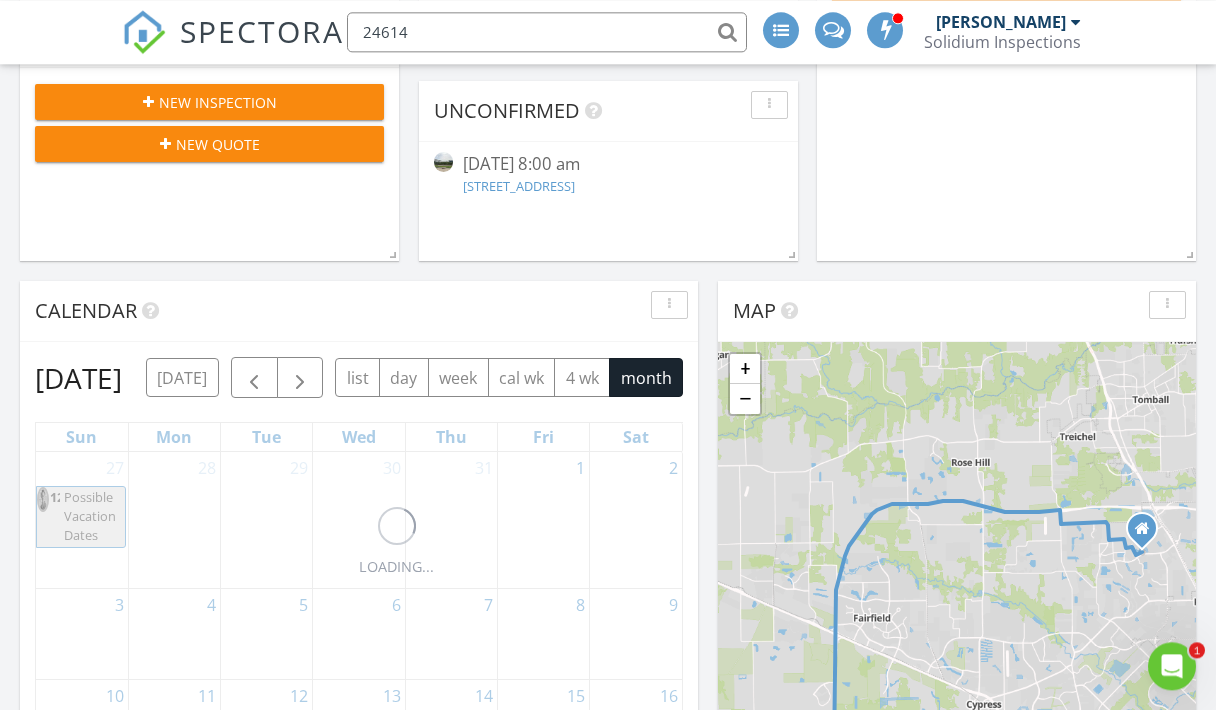 scroll, scrollTop: 489, scrollLeft: 0, axis: vertical 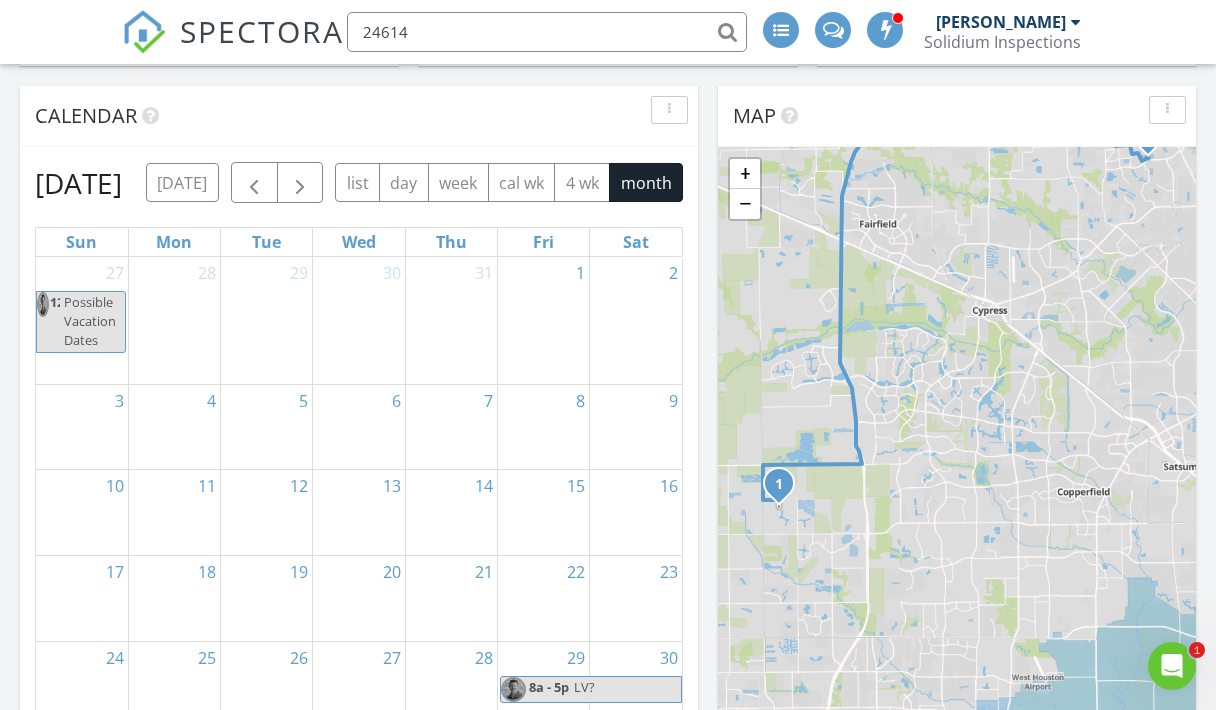 click at bounding box center [254, 184] 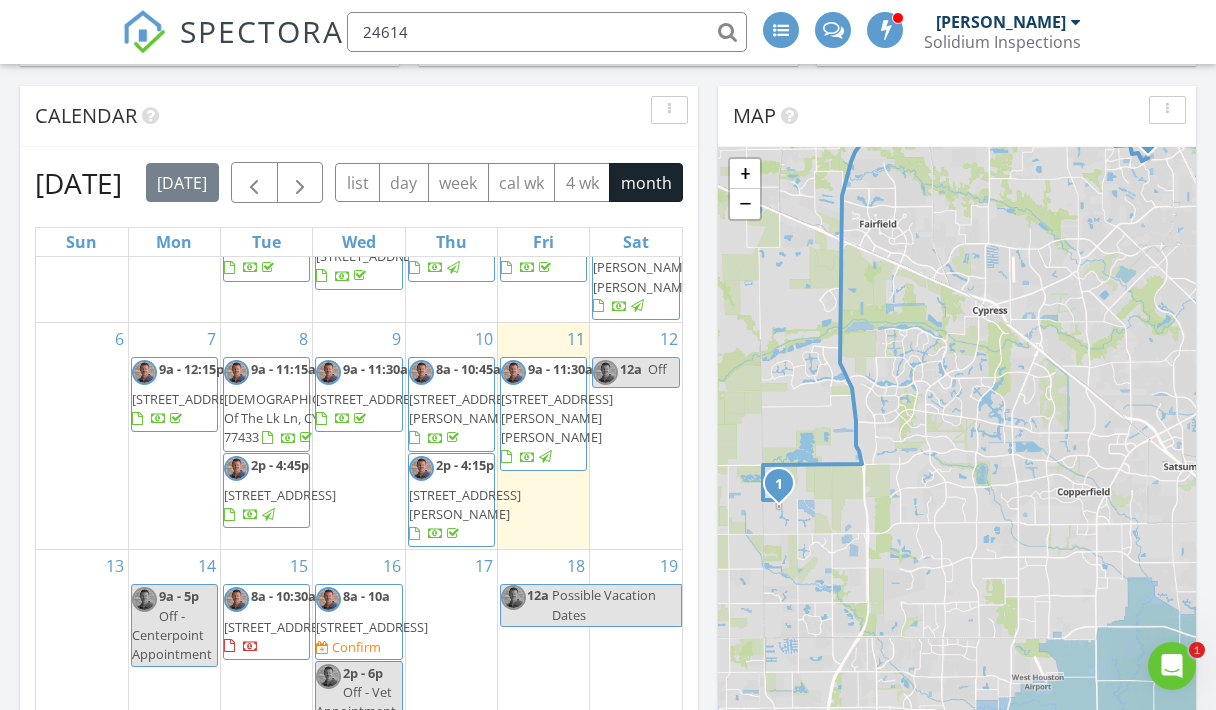 scroll, scrollTop: 266, scrollLeft: 0, axis: vertical 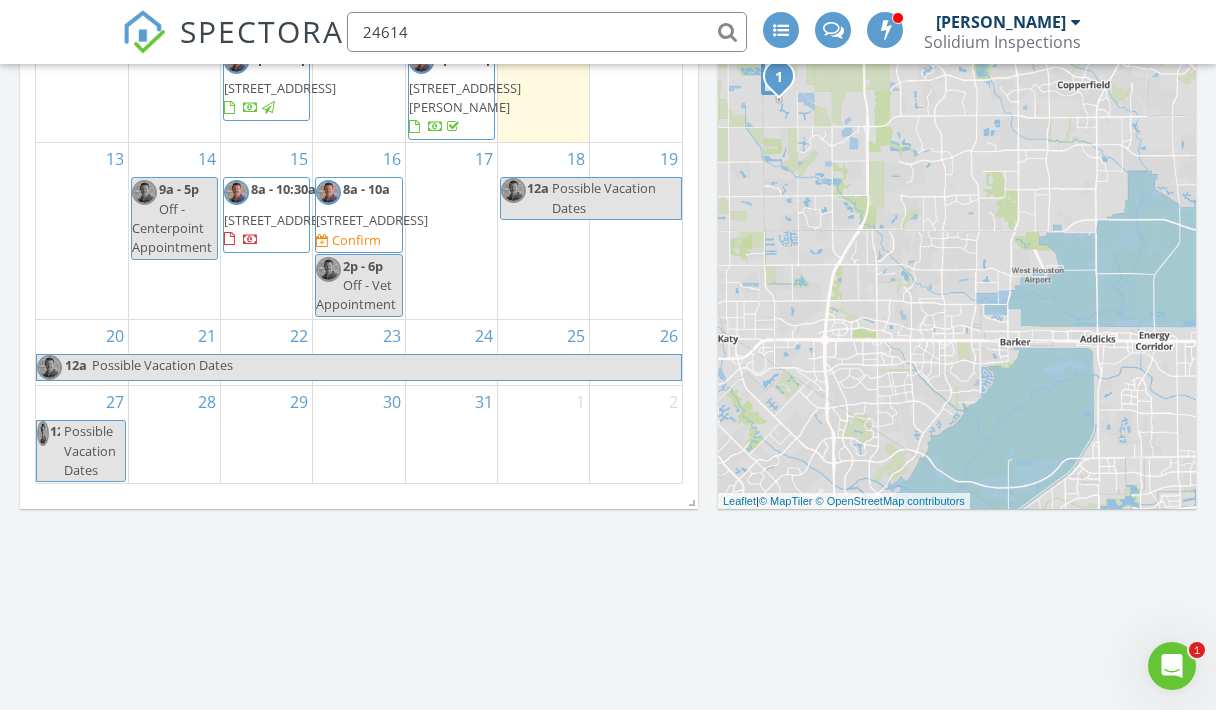 click on "1" at bounding box center [580, 402] 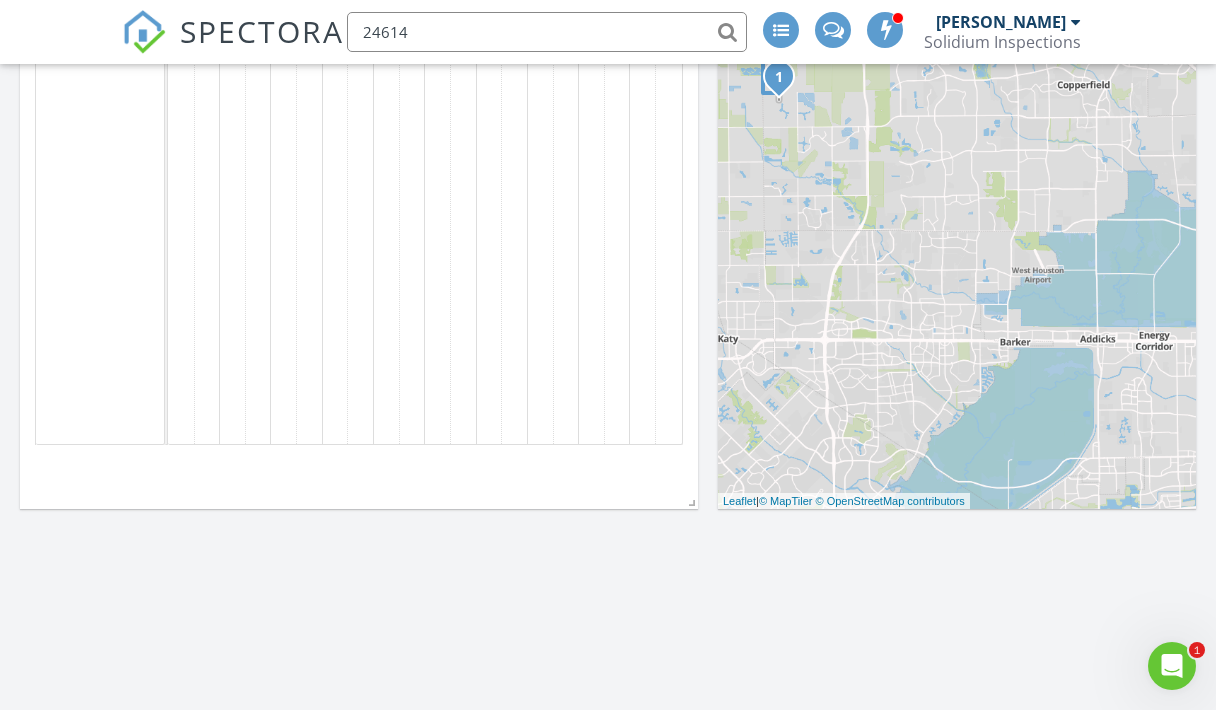 click on "Today
All Inspectors
9:00 am
24614 Celestial Lily Dr, Katy, TX 77493
Tom McCabe
38 minutes drive time   24.0 miles       New Inspection     New Quote         In Progress
All Inspectors
No results found       Unconfirmed                   07/16/25 8:00 am   3305 Stanling Brook Ln, Houston, TX 77080               Calendar                 Friday, August 1, 2025 today list day week cal wk 4 wk month Inspectors 8am 9am 10am 11am 12pm 1pm 2pm 3pm 4pm 5pm Tom McCabe Collin McCabe         Map               1 + − North Grand Parkway West, West Road 38.7 km, 38 min Head west on Northpointe Bend Drive 700 m Turn left onto Timber Dove Lane 90 m Turn left onto Madera Canyon Lane 200 m Continue right onto Austin Bluff Lane 100 m Turn left 60 m Turn right onto Northpointe Manor Drive 1 km Turn right onto Shaw Road 900 m Turn left onto Boudreaux Road 2 km 700 m 700 m 25 km 550 m" at bounding box center [608, 69] 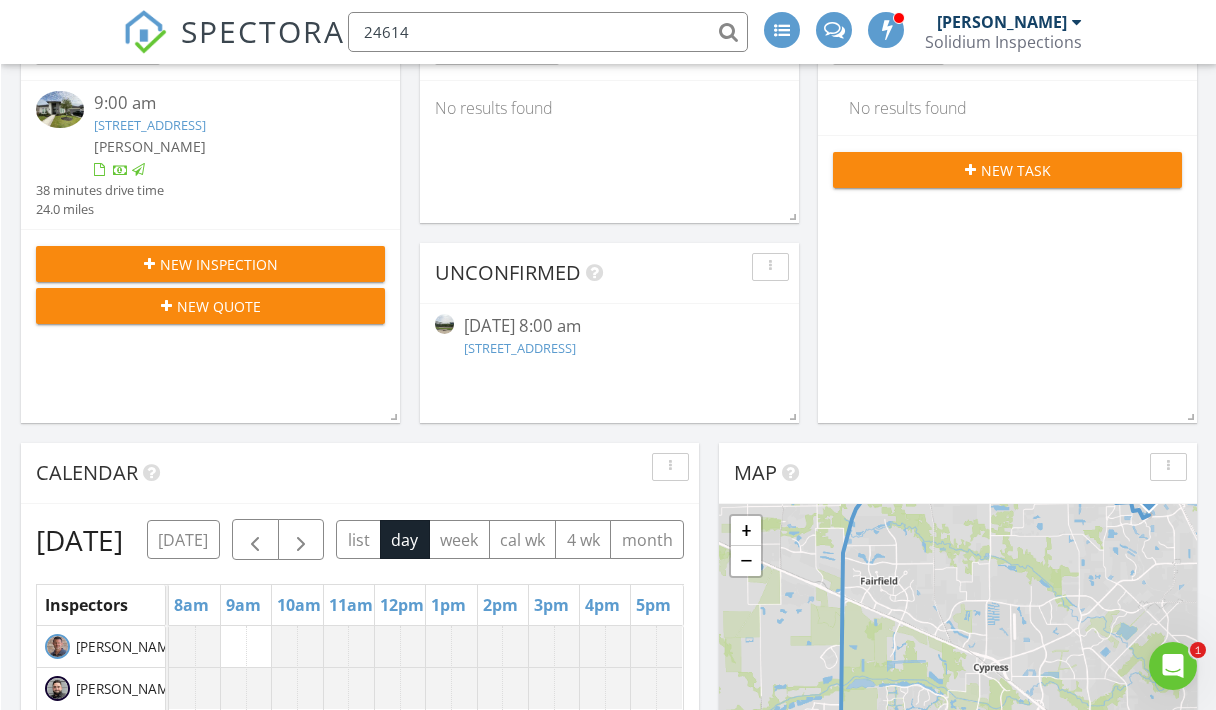 scroll, scrollTop: 326, scrollLeft: 0, axis: vertical 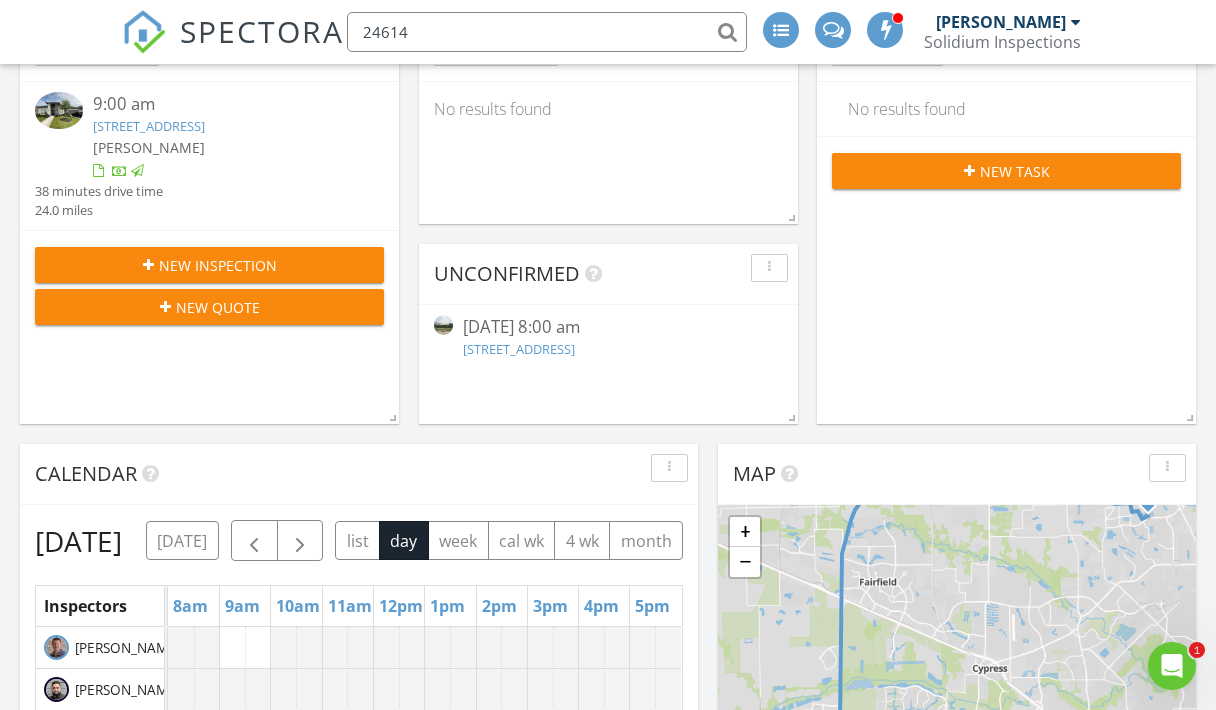 click on "month" at bounding box center [646, 540] 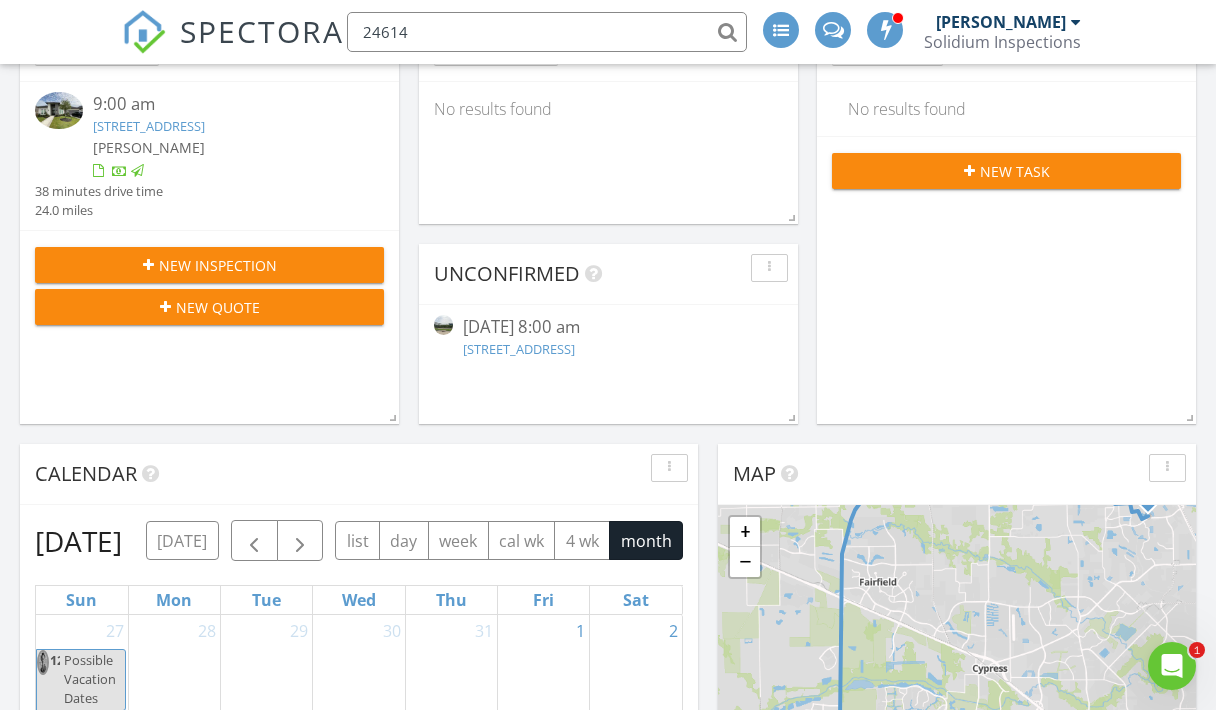 click at bounding box center [300, 542] 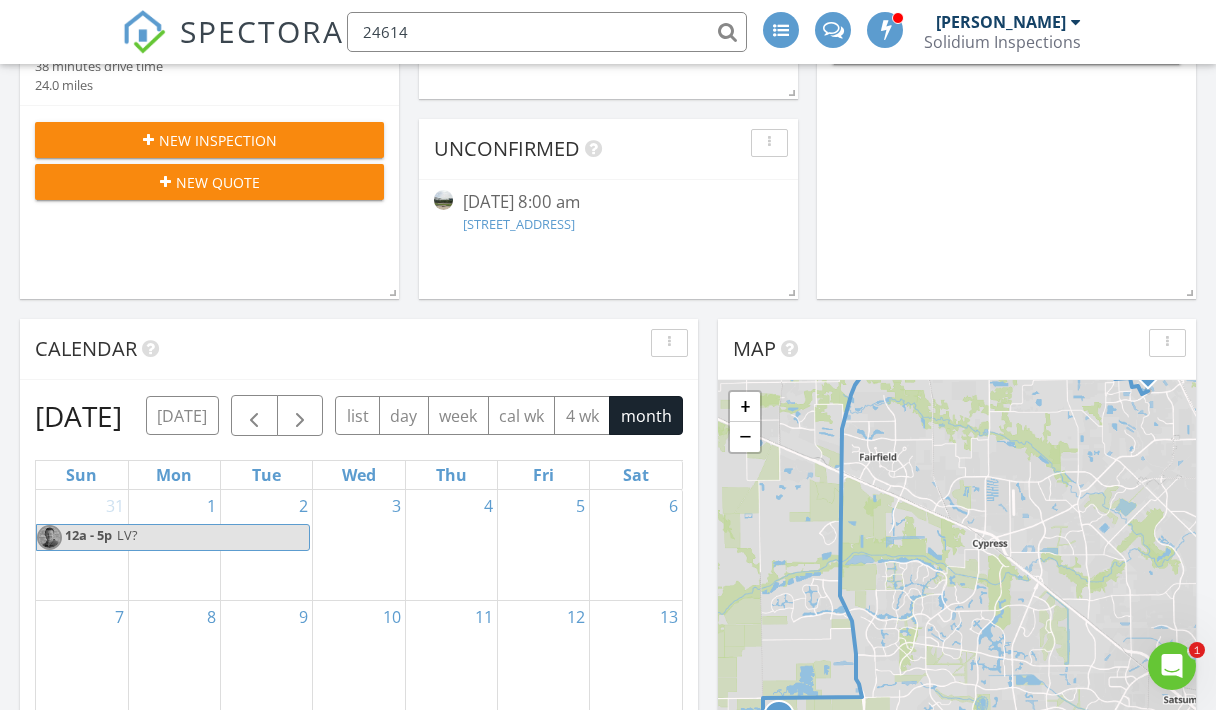 click at bounding box center (254, 417) 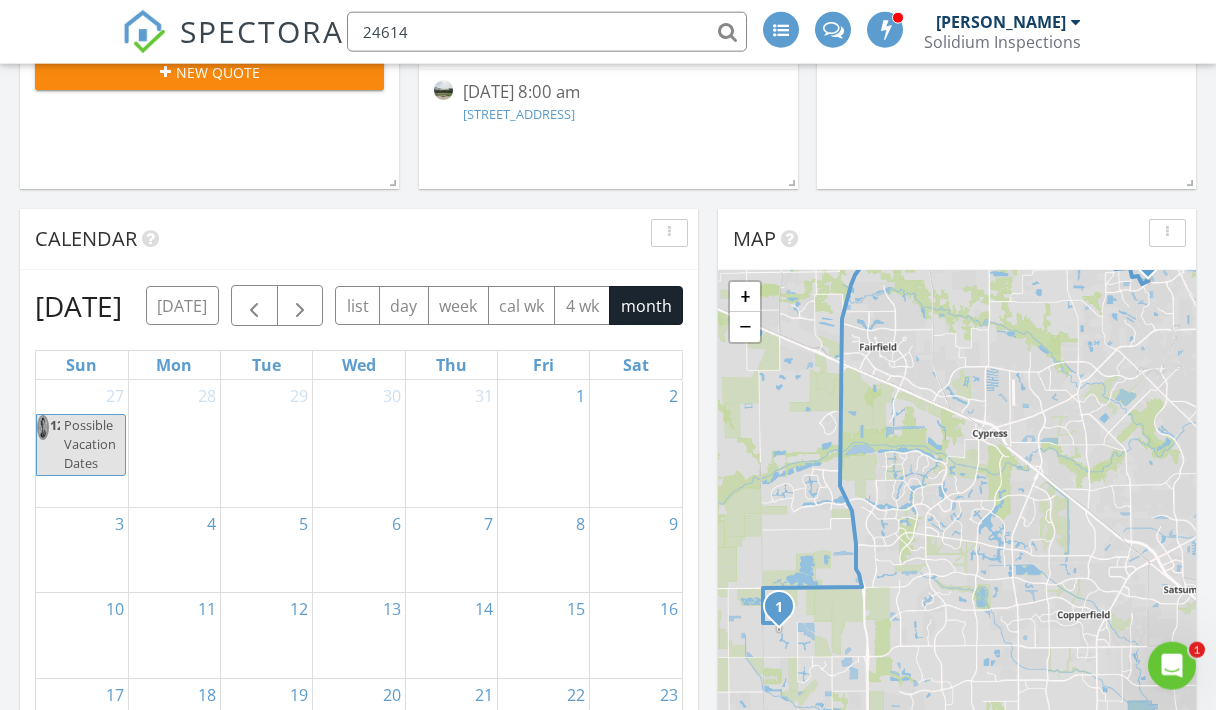 scroll, scrollTop: 562, scrollLeft: 0, axis: vertical 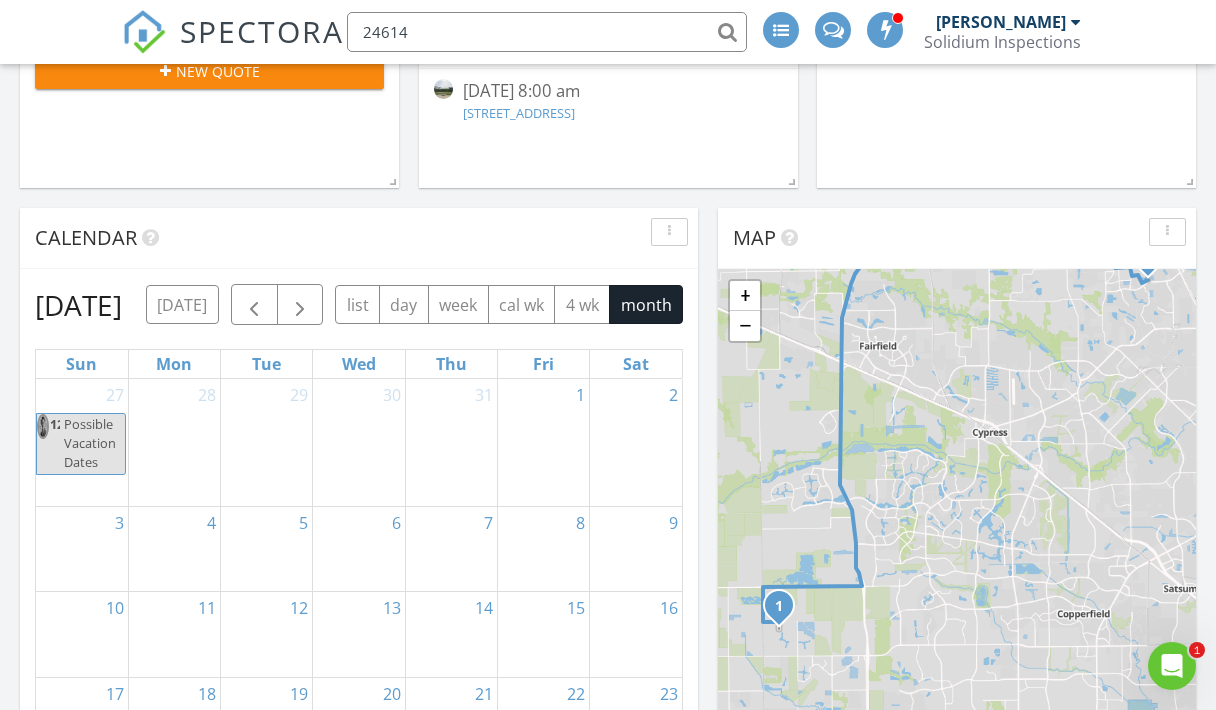 click on "1" at bounding box center [543, 442] 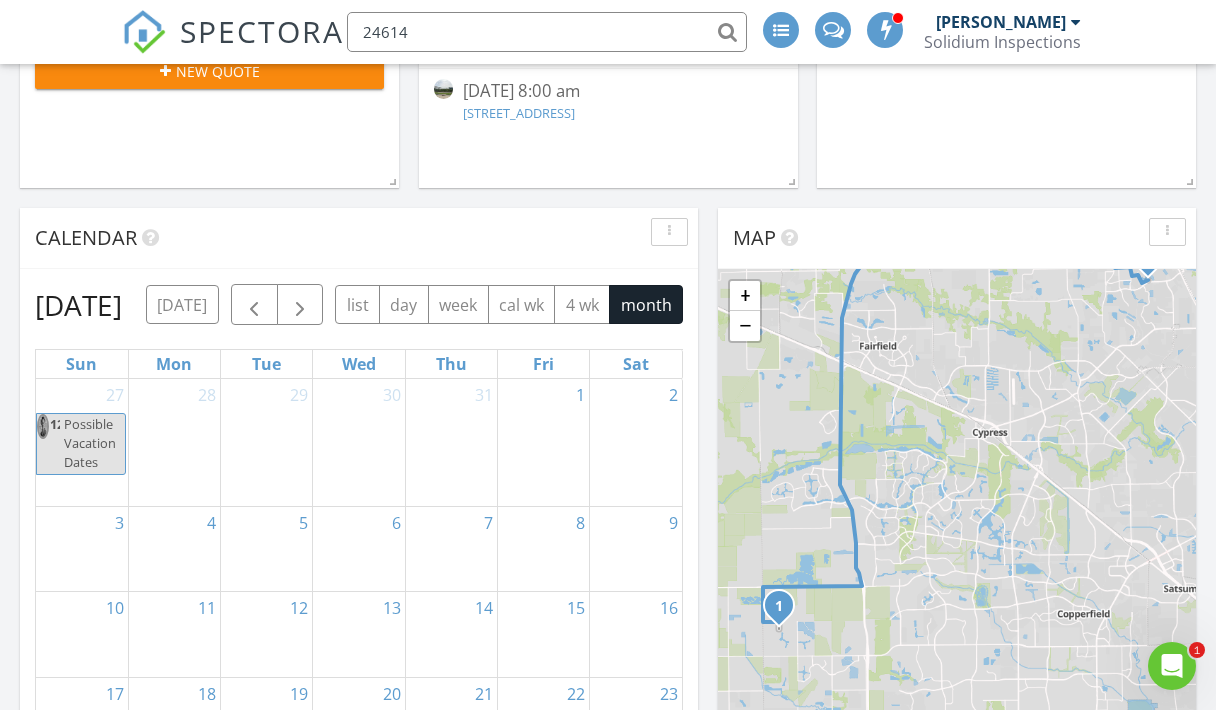 click on "1" at bounding box center [543, 442] 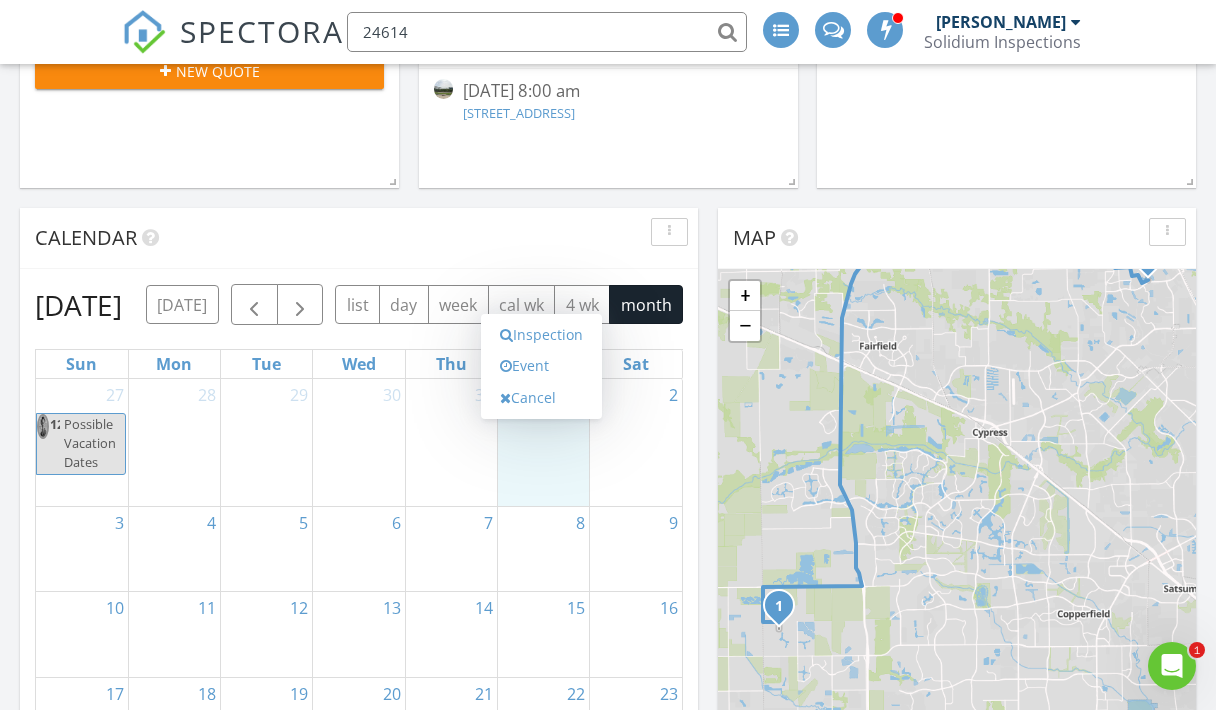 click on "Inspection" at bounding box center (541, 335) 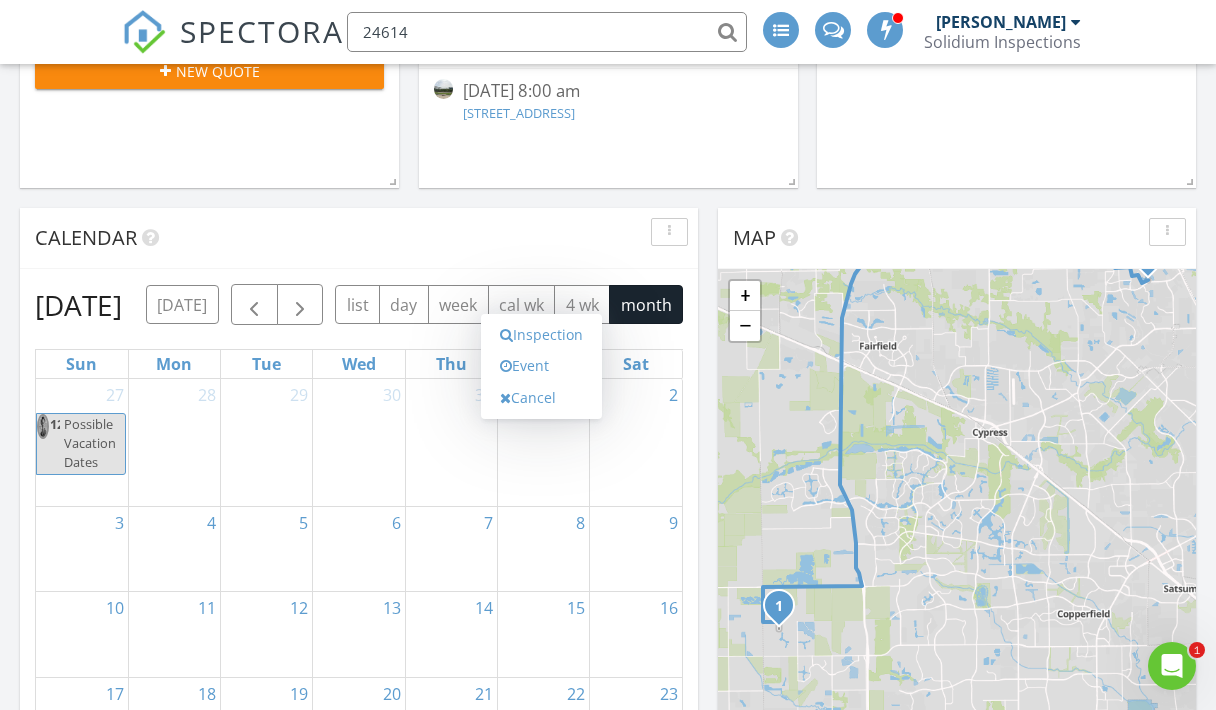 click on "1" at bounding box center [543, 442] 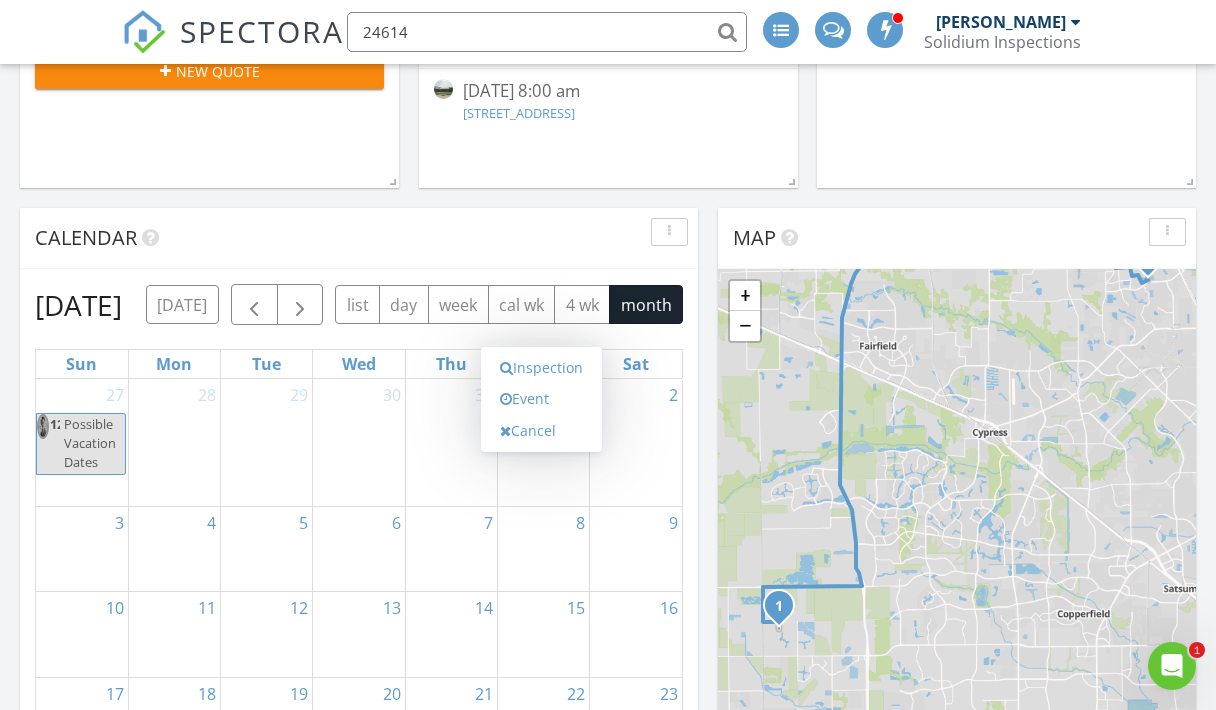 click on "Event" at bounding box center (541, 399) 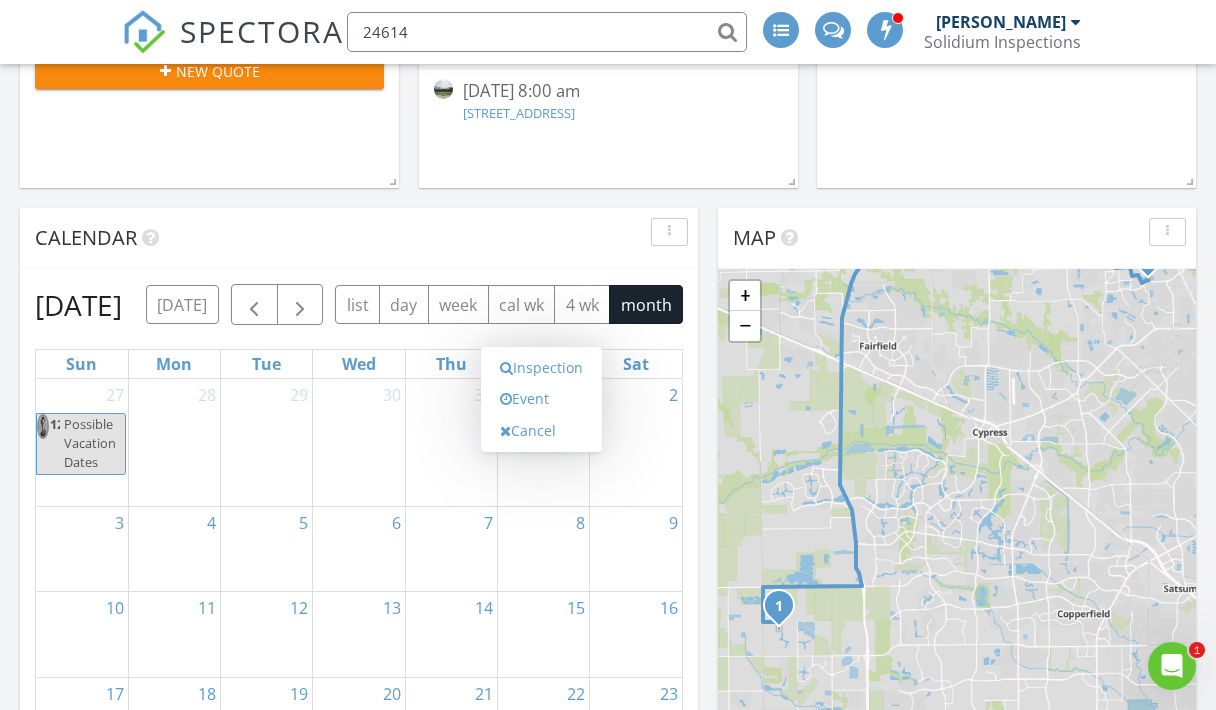 click on "Event" at bounding box center (541, 399) 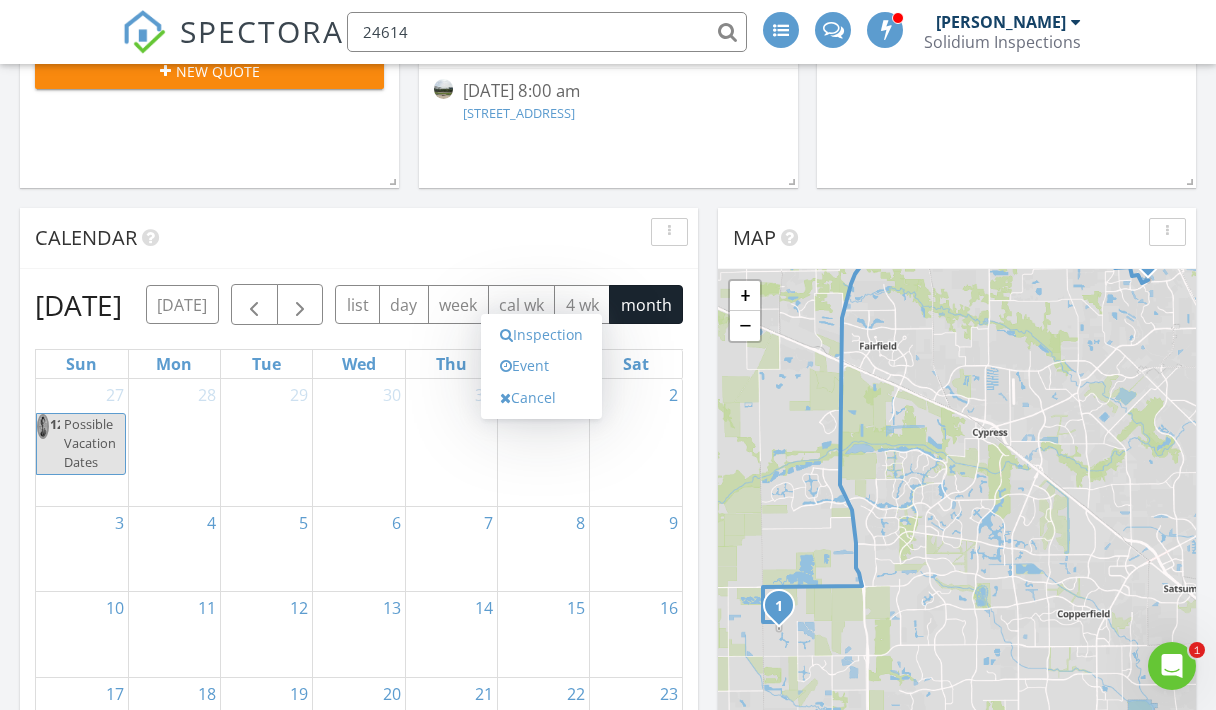 click at bounding box center (543, 428) 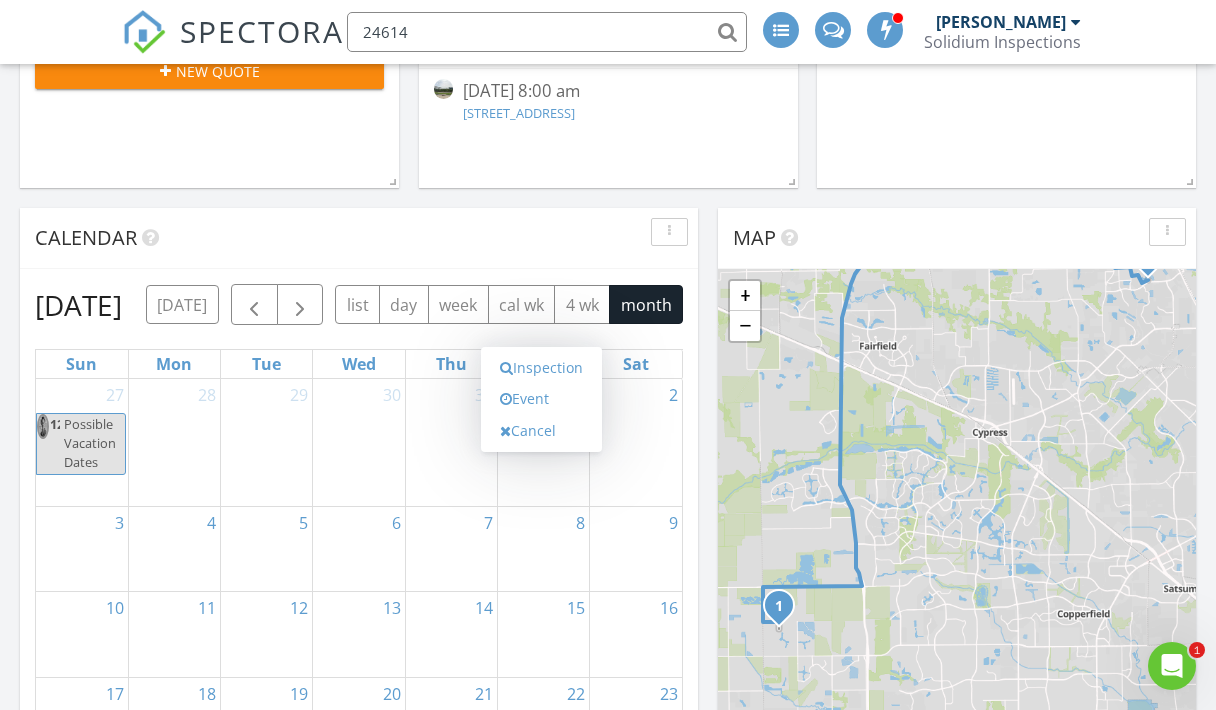 click on "Event" at bounding box center (541, 399) 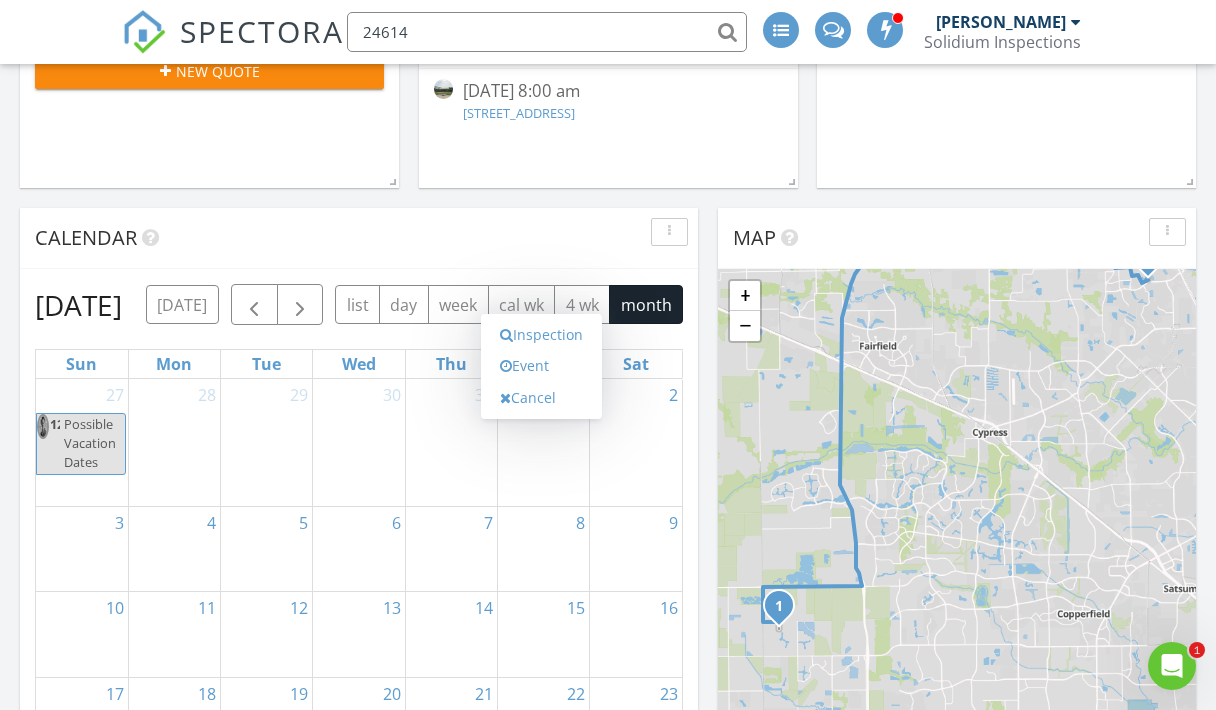 click at bounding box center (543, 428) 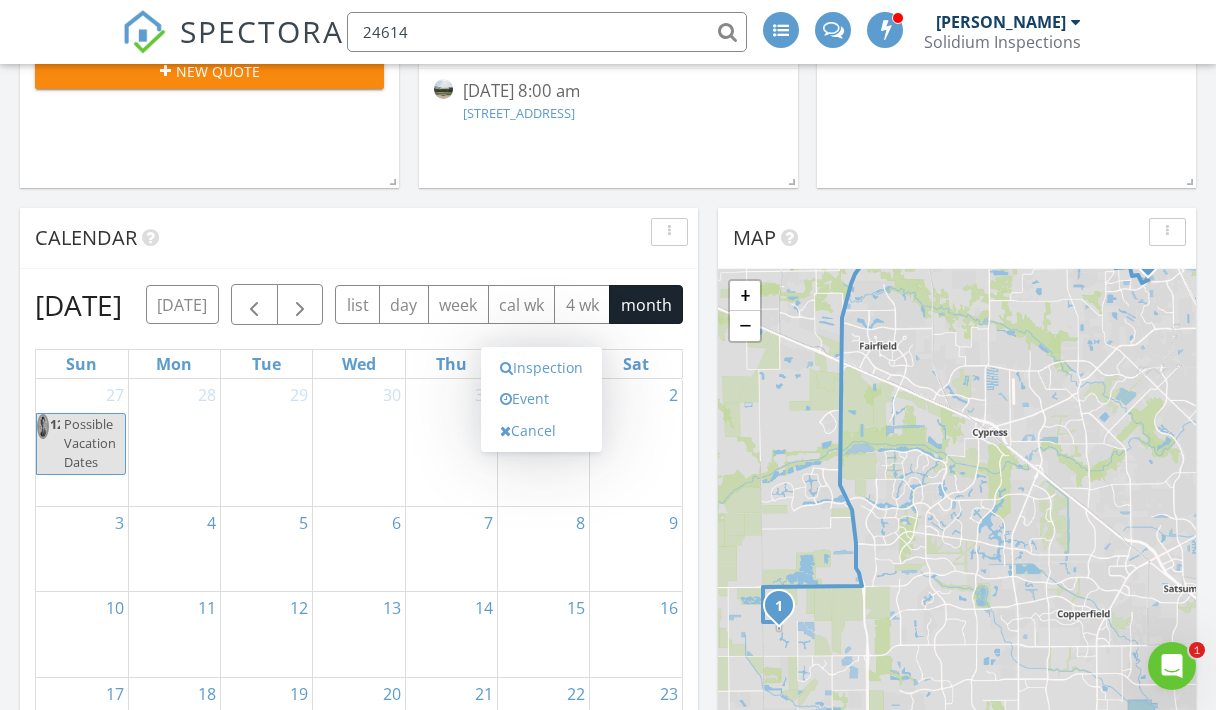 click on "Event" at bounding box center (541, 399) 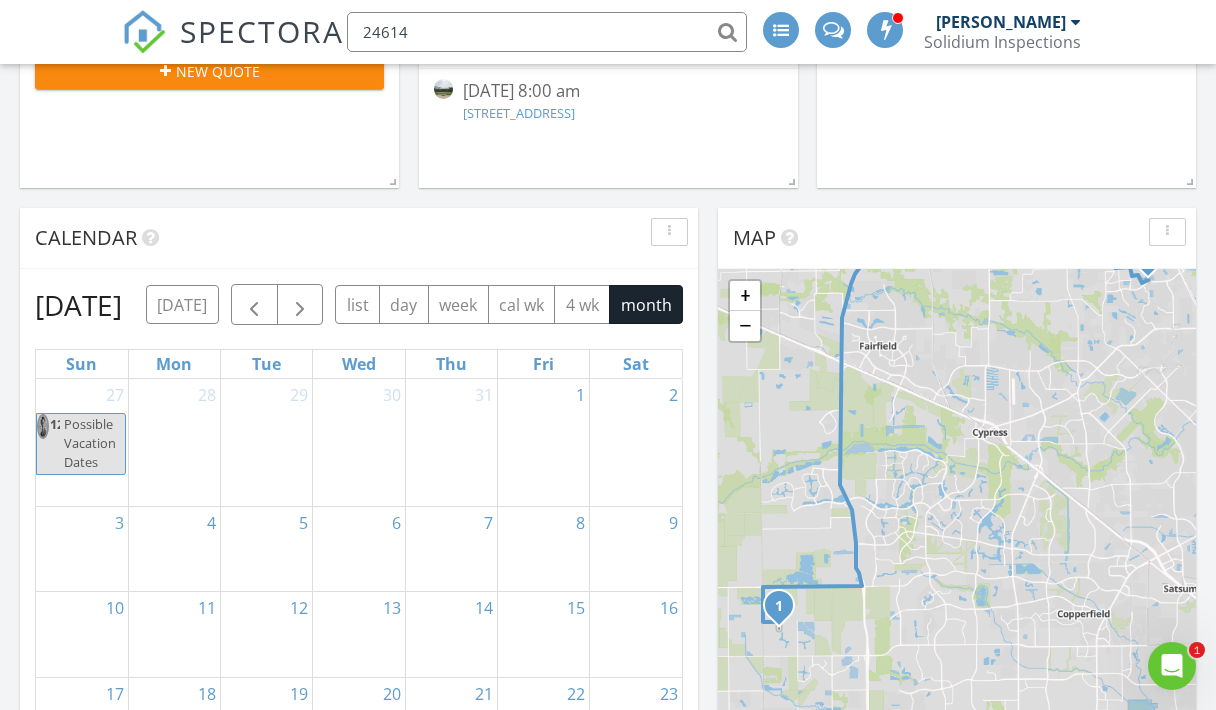 click at bounding box center [543, 428] 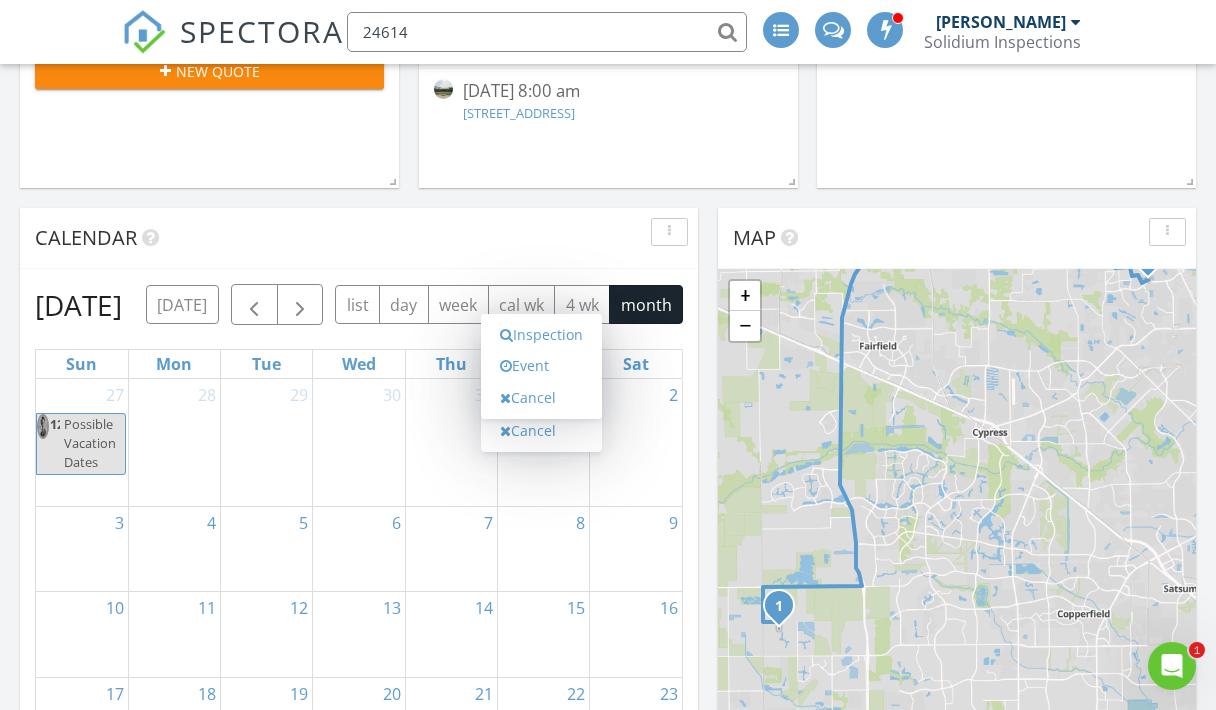 click on "Event" at bounding box center (541, 366) 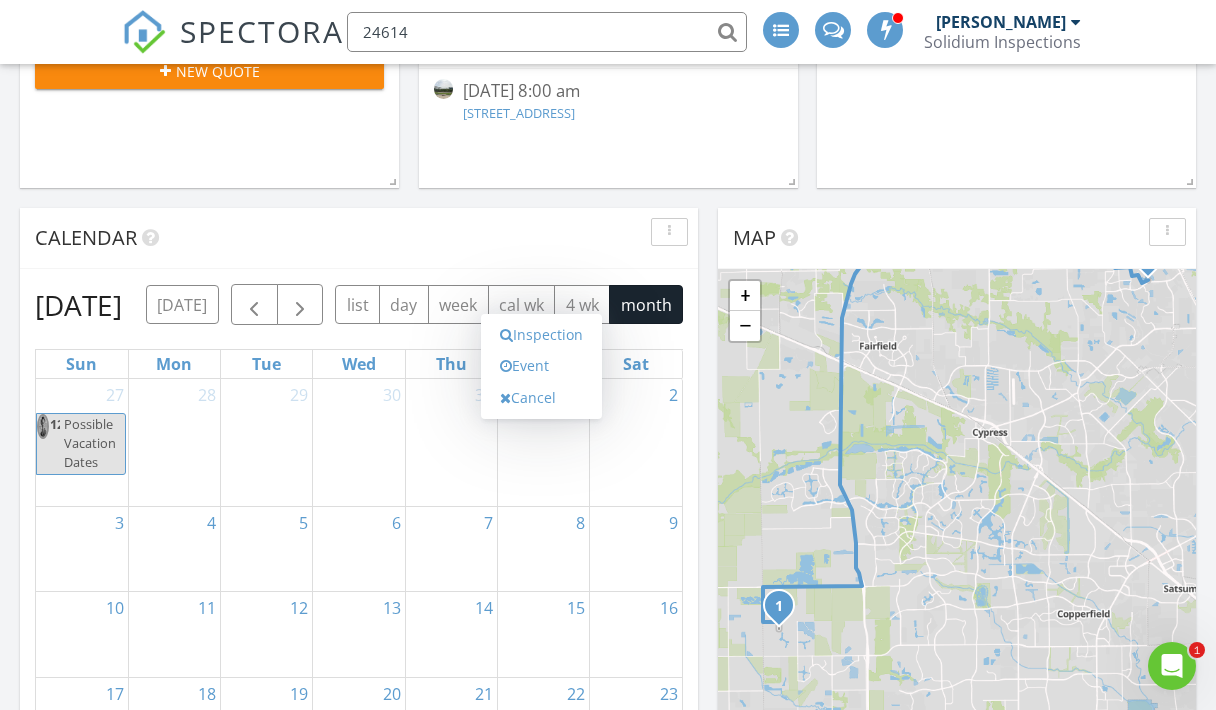 click on "Inspection" at bounding box center (541, 335) 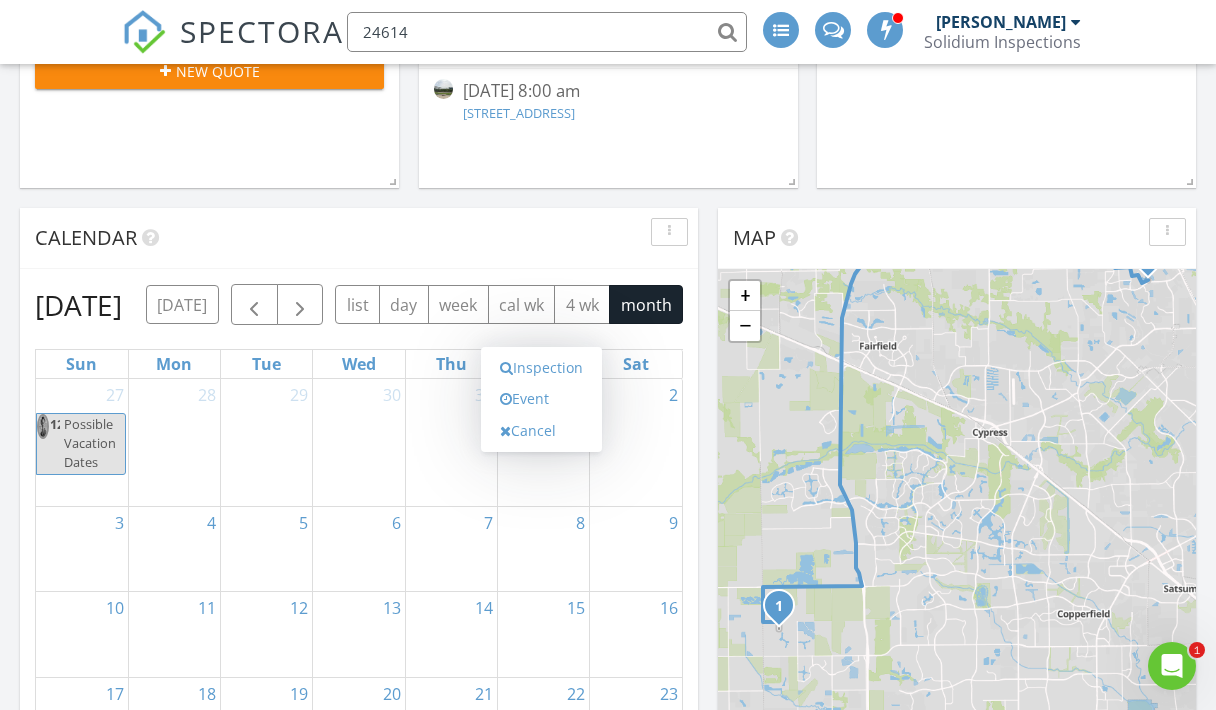 click on "August 2025 today list day week cal wk 4 wk month Sun Mon Tue Wed Thu Fri Sat 27
12a
Possible Vacation Dates
28 29 30 31 1 2 3 4 5 6 7 8 9 10 11 12 13 14 15 16 17 18 19 20 21 22 23 24 25 26 27 28 29
8a - 5p
LV?
30 31
8a - 5p
LV?
1 2 3 4 5 6" at bounding box center (359, 629) 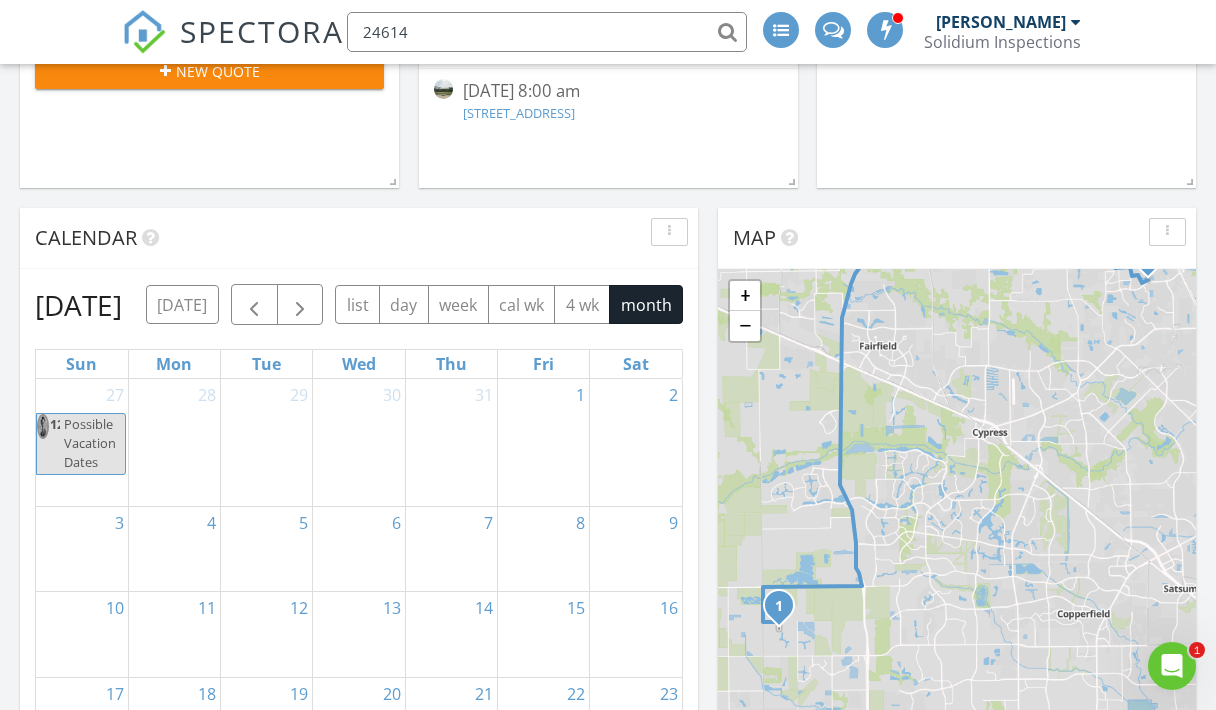 click on "4 wk" at bounding box center (582, 304) 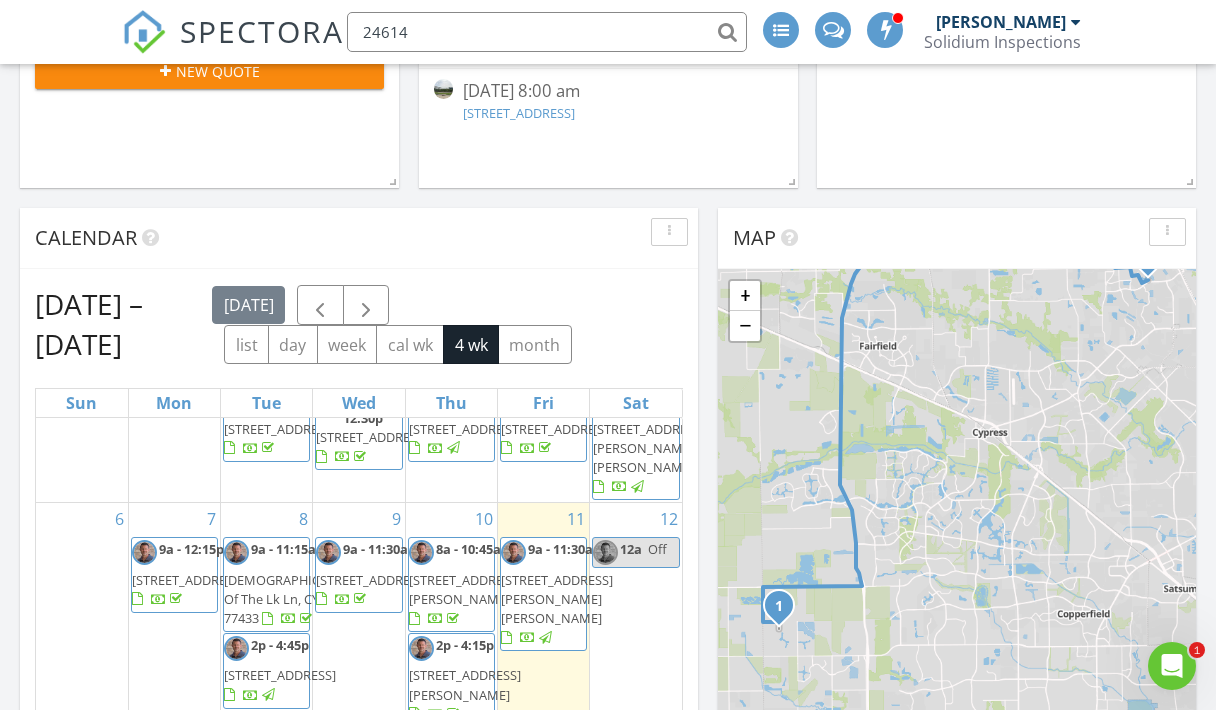 scroll, scrollTop: 246, scrollLeft: 0, axis: vertical 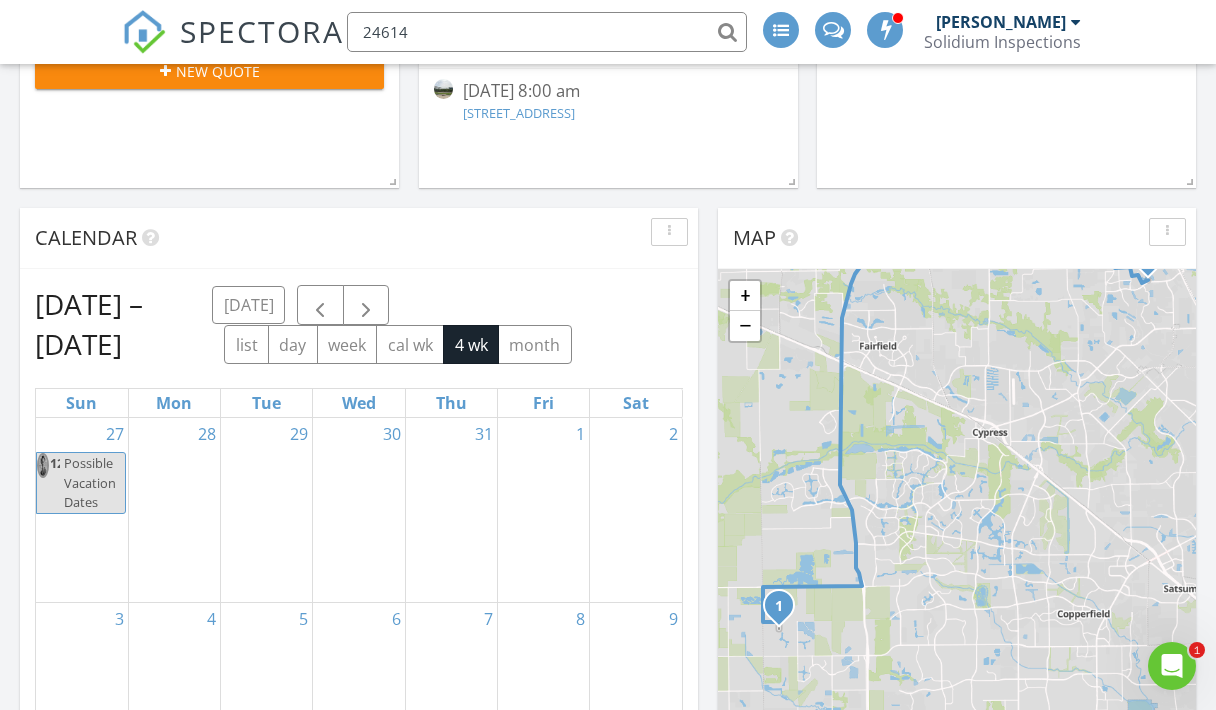 click at bounding box center (543, 467) 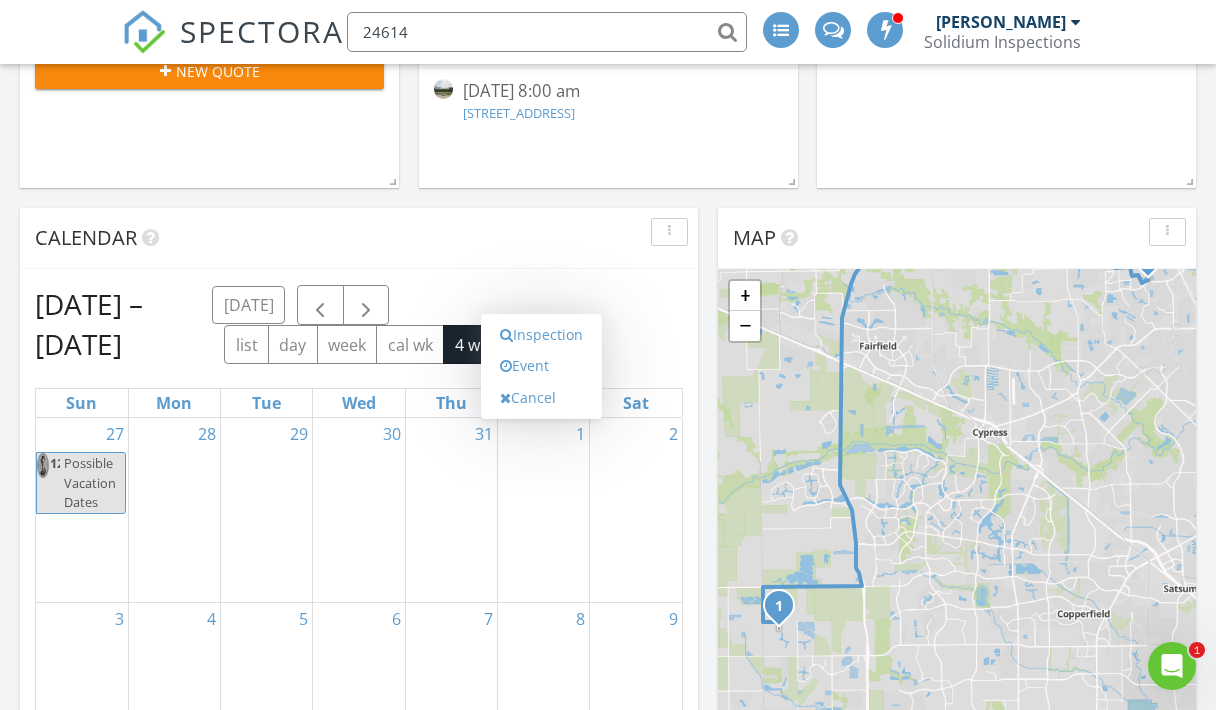 click on "Event" at bounding box center (541, 366) 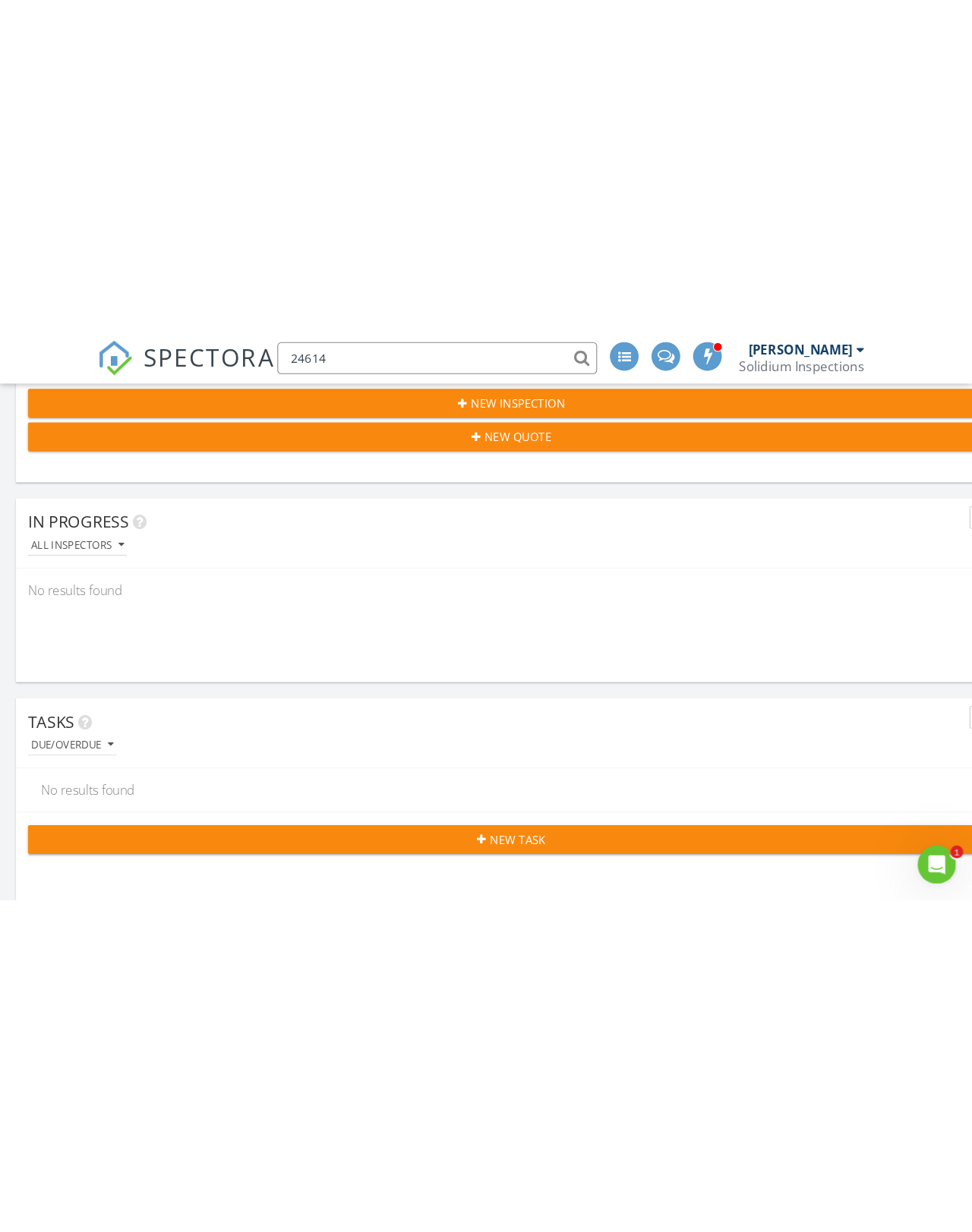 scroll, scrollTop: 344, scrollLeft: 0, axis: vertical 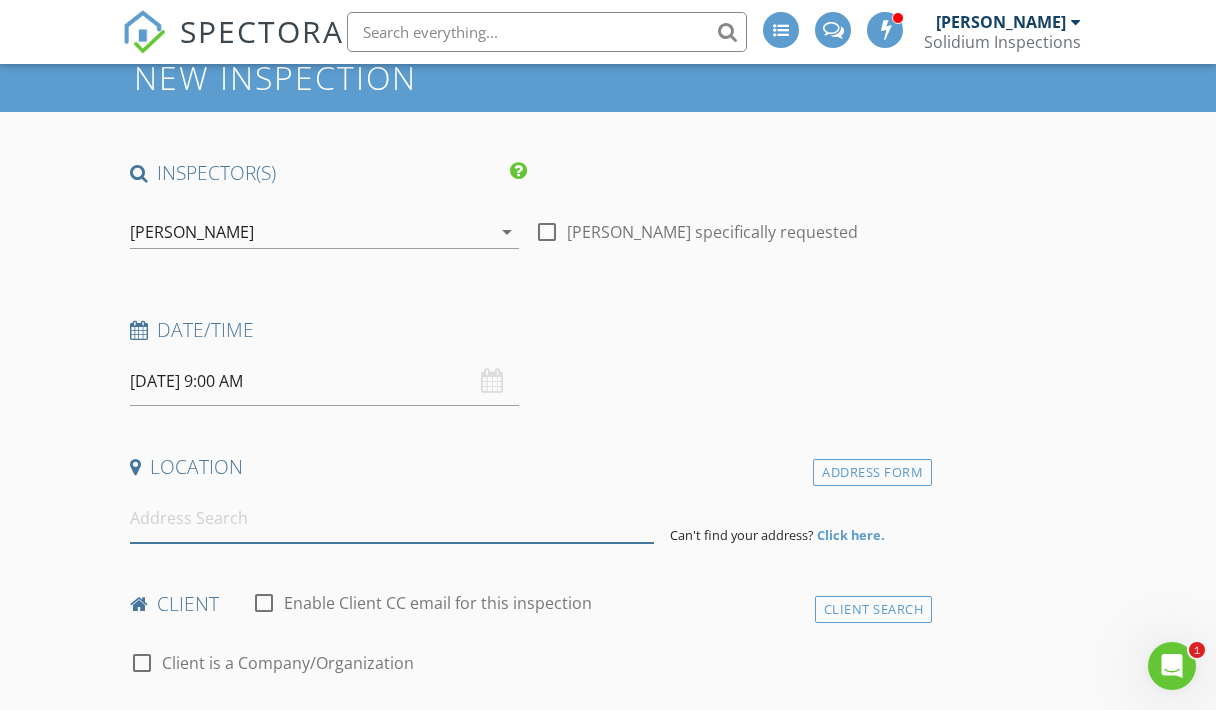 click at bounding box center (392, 518) 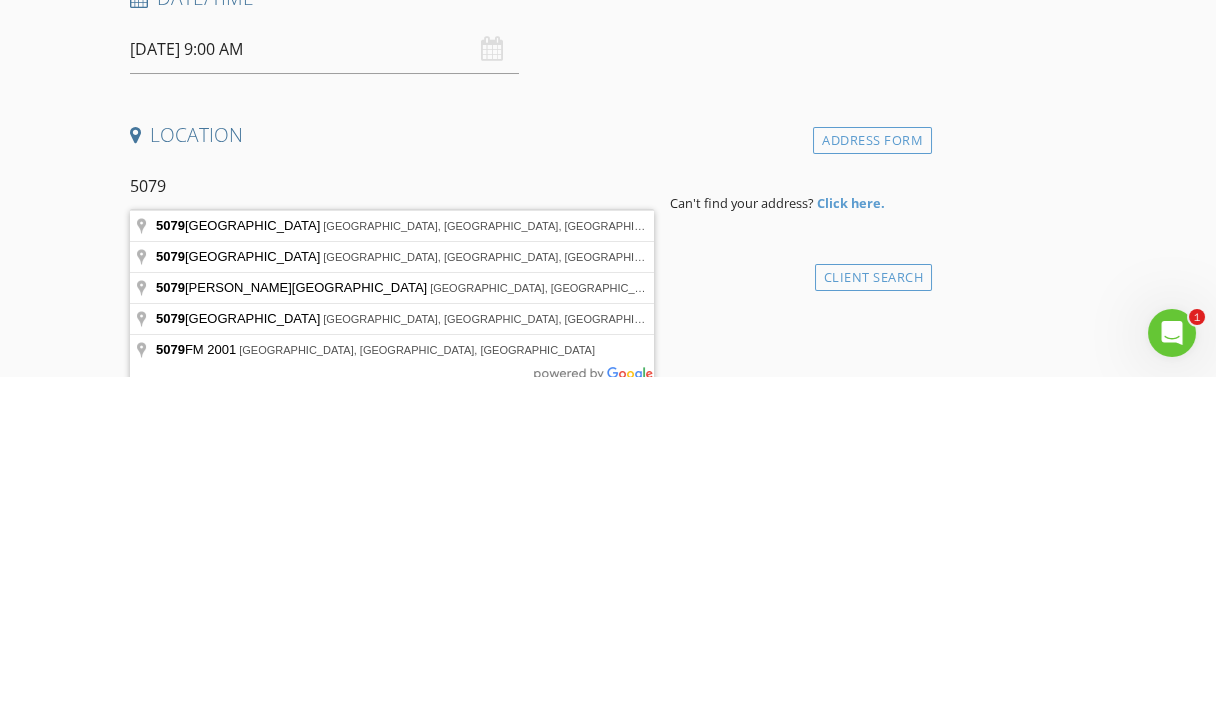 type on "5079 Cedar Creek Drive, Houston, TX, USA" 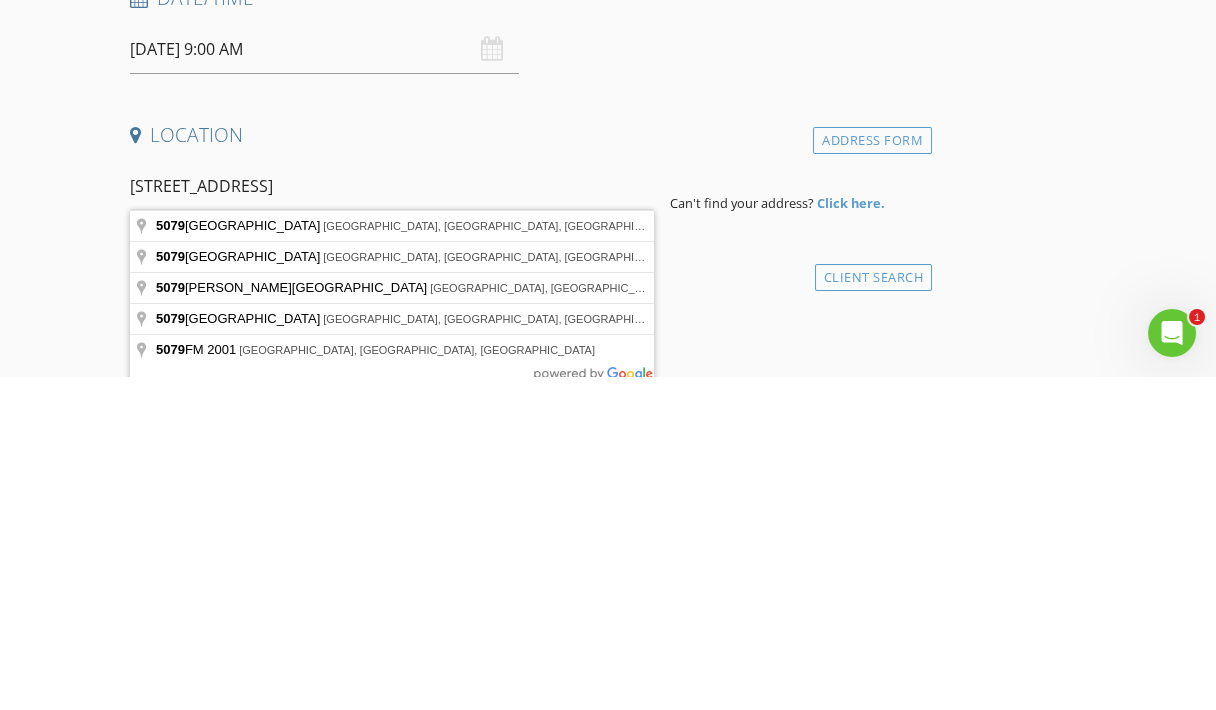 scroll, scrollTop: 446, scrollLeft: 0, axis: vertical 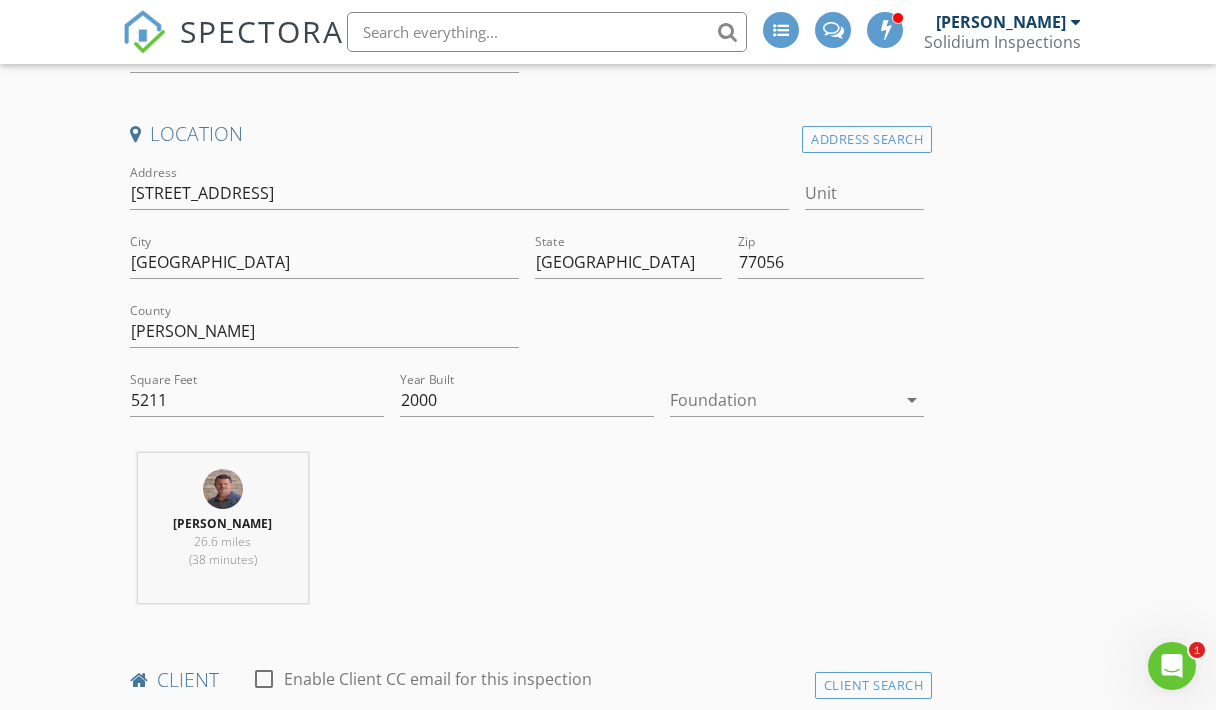 click at bounding box center [783, 400] 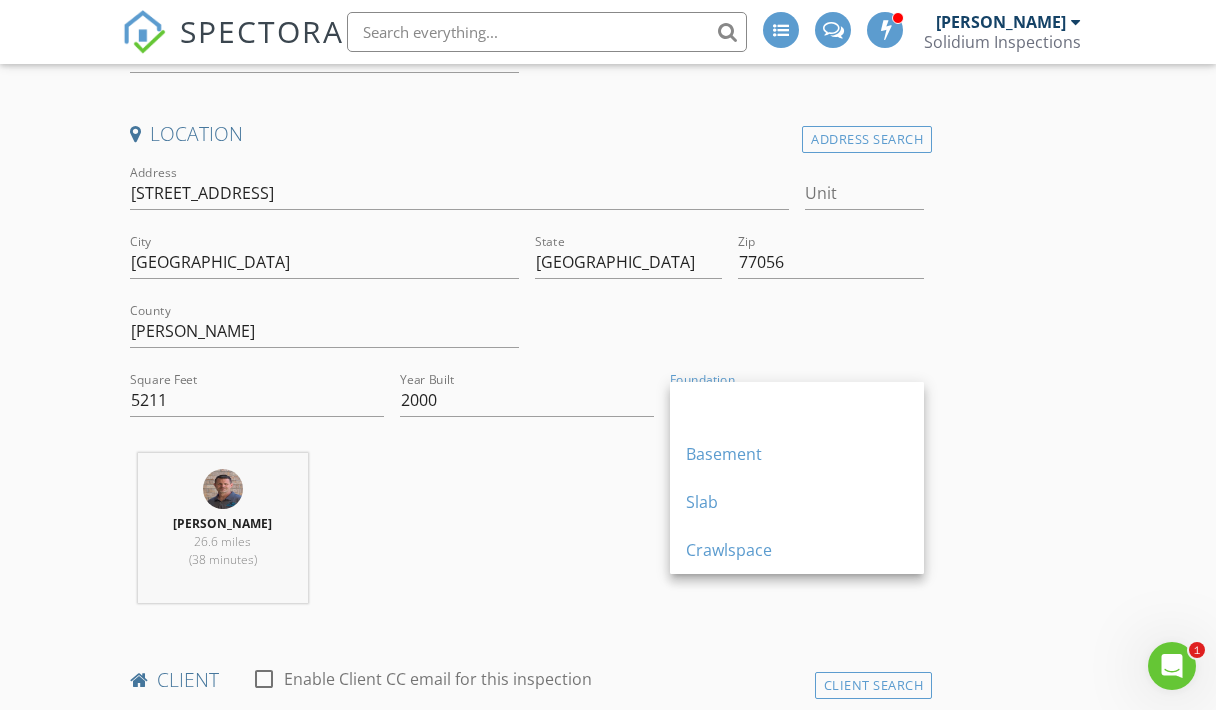 click on "Slab" at bounding box center (797, 502) 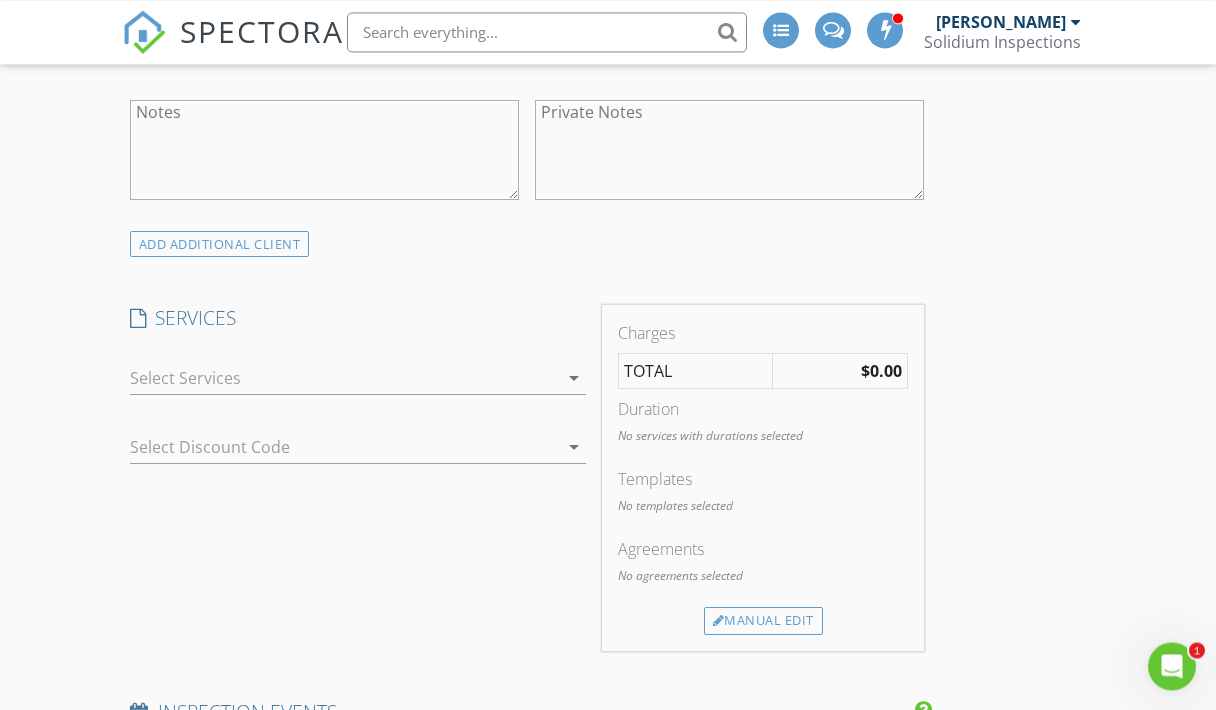 click at bounding box center [344, 378] 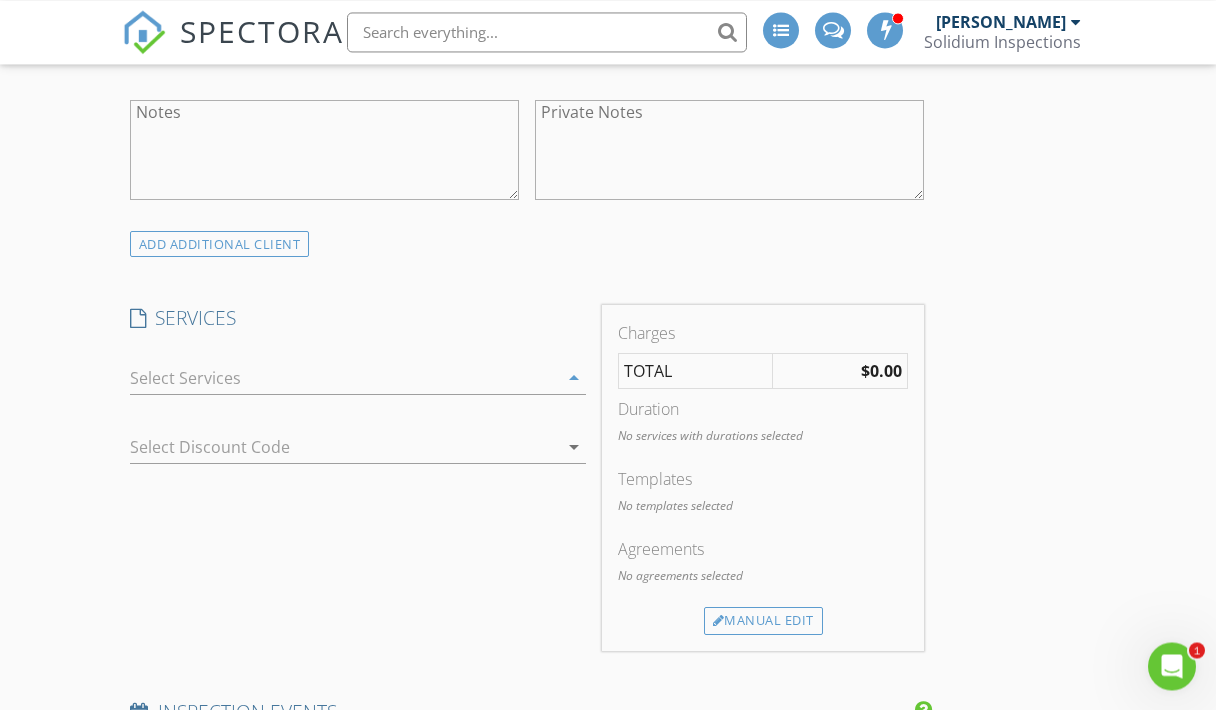 scroll, scrollTop: 1354, scrollLeft: 0, axis: vertical 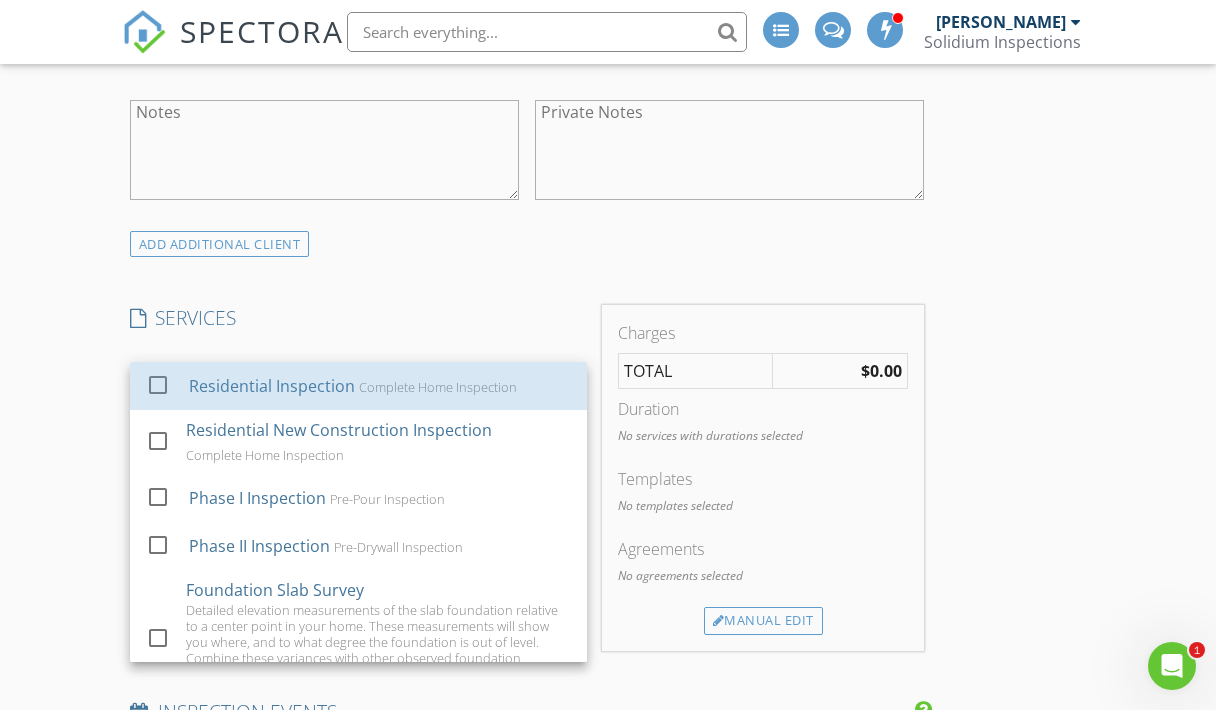 click on "Residential Inspection" at bounding box center [272, 386] 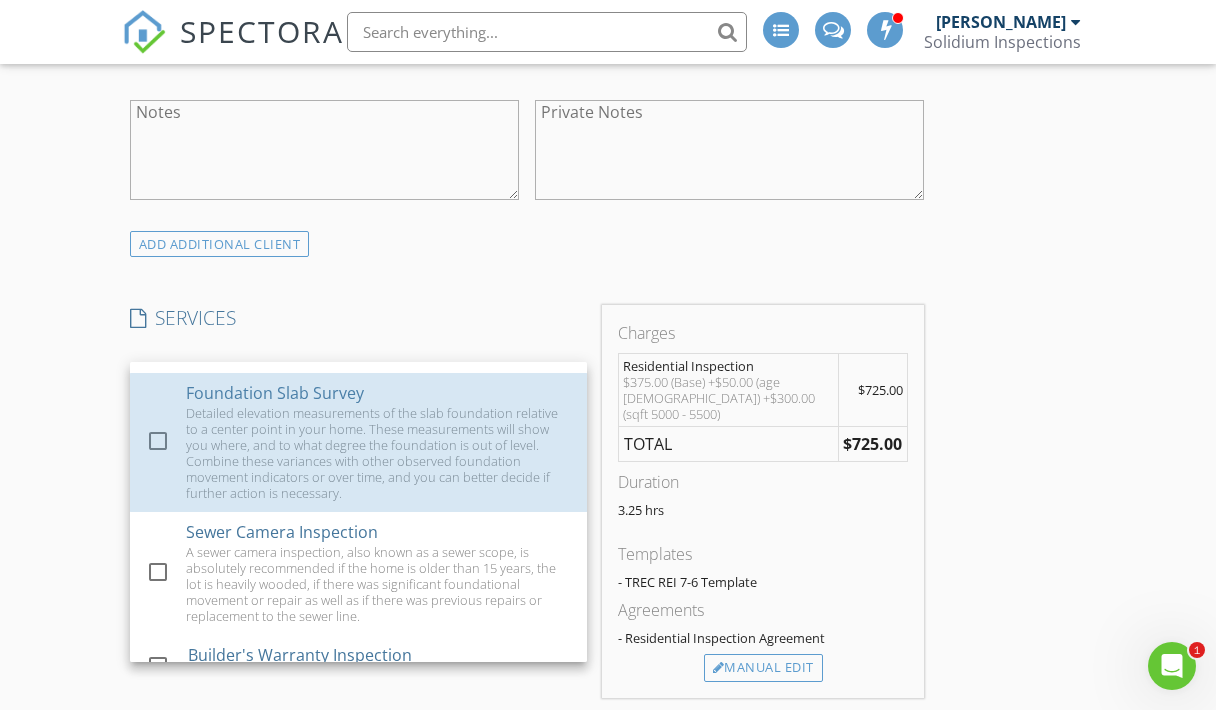 scroll, scrollTop: 198, scrollLeft: 0, axis: vertical 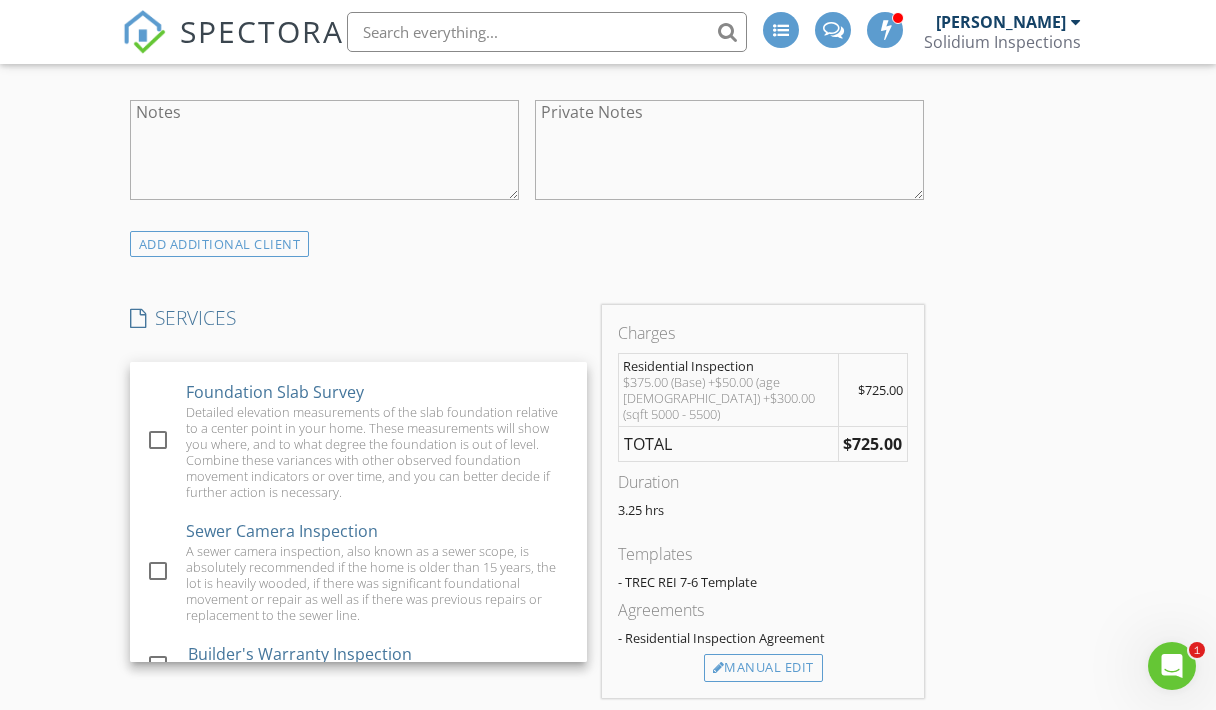 click on "New Inspection
INSPECTOR(S)
check_box   Tom McCabe   PRIMARY   check_box_outline_blank   Collin McCabe     Tom McCabe arrow_drop_down   check_box_outline_blank Tom McCabe specifically requested
Date/Time
07/17/2025 9:00 AM
Location
Address Search       Address 5079 Cedar Creek Dr   Unit   City Houston   State TX   Zip 77056   County Harris     Square Feet 5211   Year Built 2000   Foundation Slab arrow_drop_down     Tom McCabe     26.6 miles     (38 minutes)
client
check_box_outline_blank Enable Client CC email for this inspection   Client Search     check_box_outline_blank Client is a Company/Organization     First Name   Last Name   Email   CC Email   Phone         Tags         Notes   Private Notes
ADD ADDITIONAL client
SERVICES
check_box   Residential Inspection" at bounding box center [608, 915] 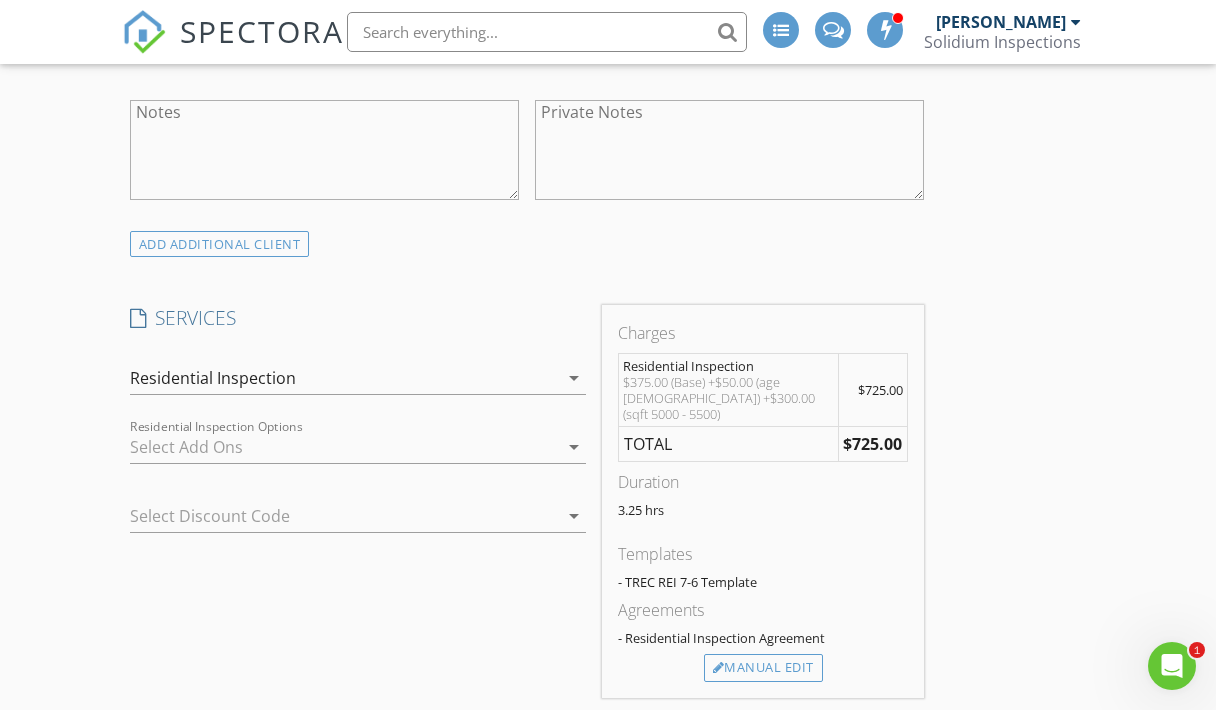 click at bounding box center (344, 447) 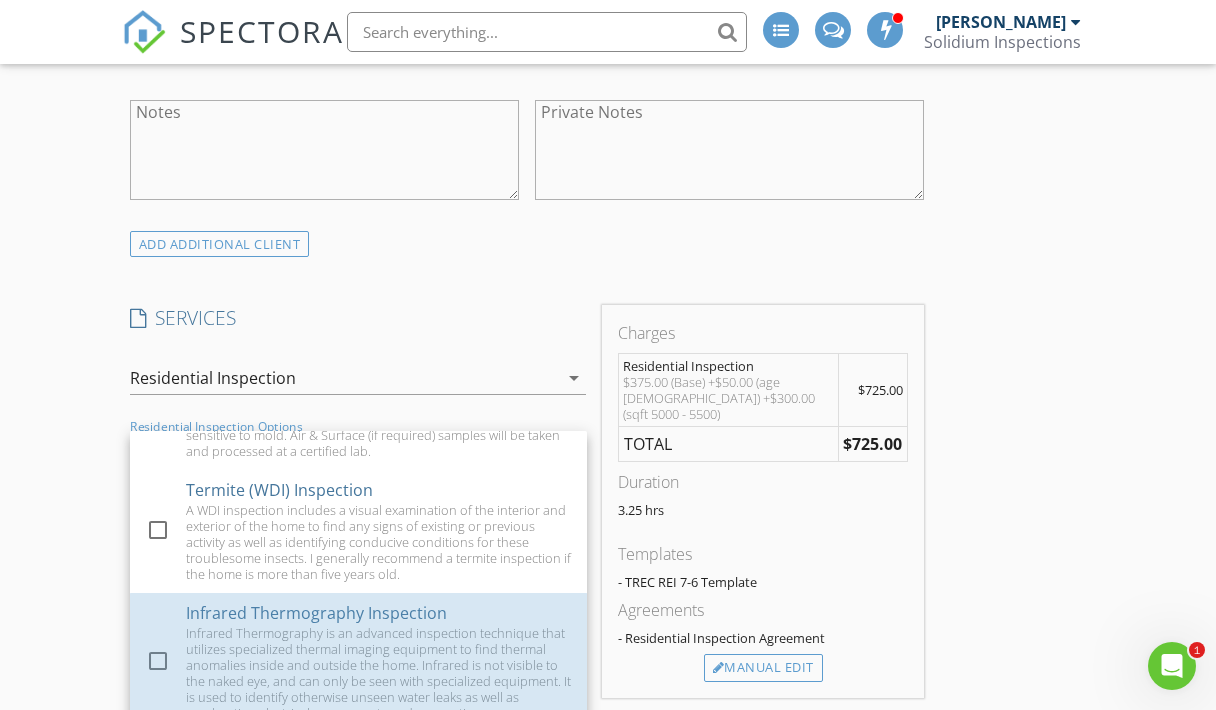 scroll, scrollTop: 484, scrollLeft: 0, axis: vertical 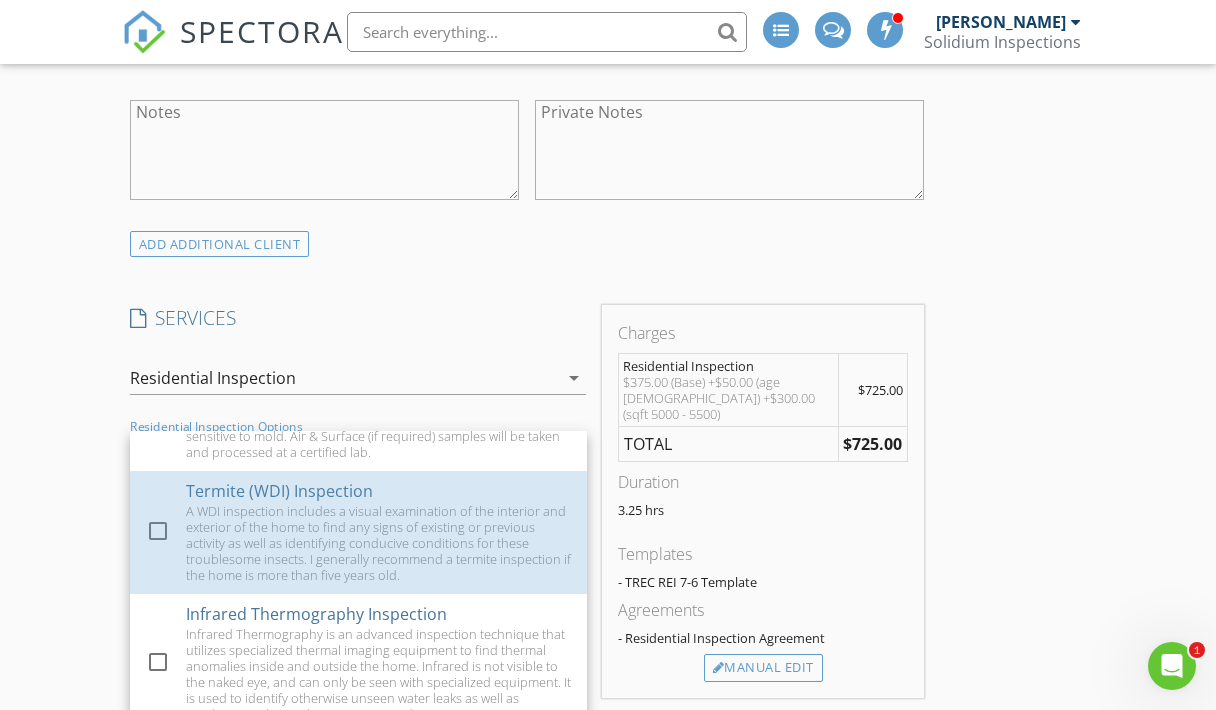 click on "A WDI inspection includes a visual examination of the interior and exterior of the home to find any signs of existing or previous activity as well as identifying conducive conditions for these troublesome insects. I generally recommend a termite inspection if the home is more than five years old." at bounding box center [378, 543] 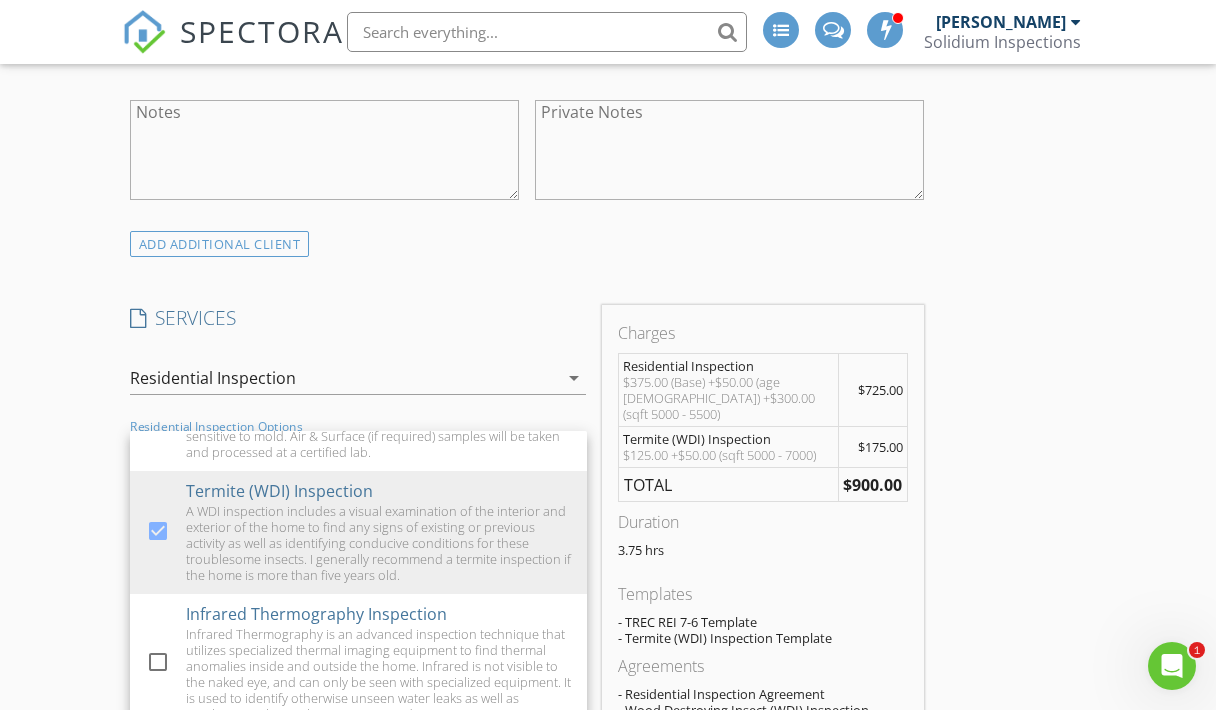 click on "New Inspection
INSPECTOR(S)
check_box   Tom McCabe   PRIMARY   check_box_outline_blank   Collin McCabe     Tom McCabe arrow_drop_down   check_box_outline_blank Tom McCabe specifically requested
Date/Time
07/17/2025 9:00 AM
Location
Address Search       Address 5079 Cedar Creek Dr   Unit   City Houston   State TX   Zip 77056   County Harris     Square Feet 5211   Year Built 2000   Foundation Slab arrow_drop_down     Tom McCabe     26.6 miles     (38 minutes)
client
check_box_outline_blank Enable Client CC email for this inspection   Client Search     check_box_outline_blank Client is a Company/Organization     First Name   Last Name   Email   CC Email   Phone         Tags         Notes   Private Notes
ADD ADDITIONAL client
SERVICES
check_box   Residential Inspection" at bounding box center [608, 959] 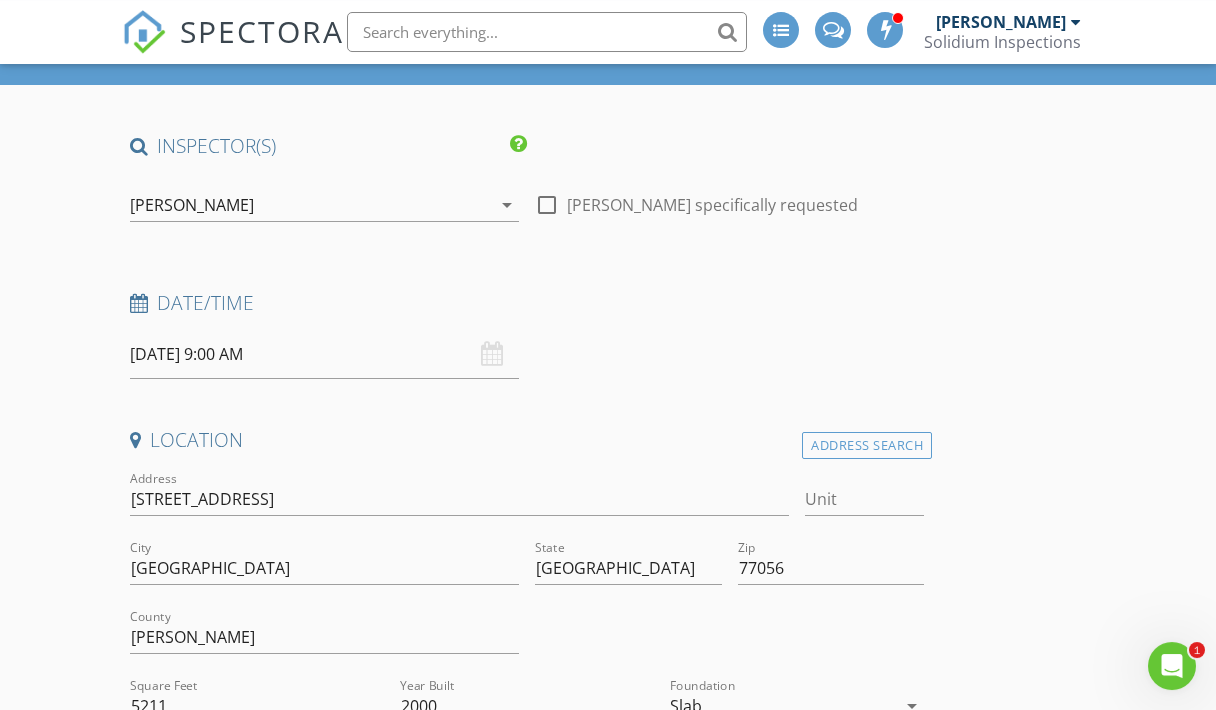 scroll, scrollTop: 0, scrollLeft: 0, axis: both 